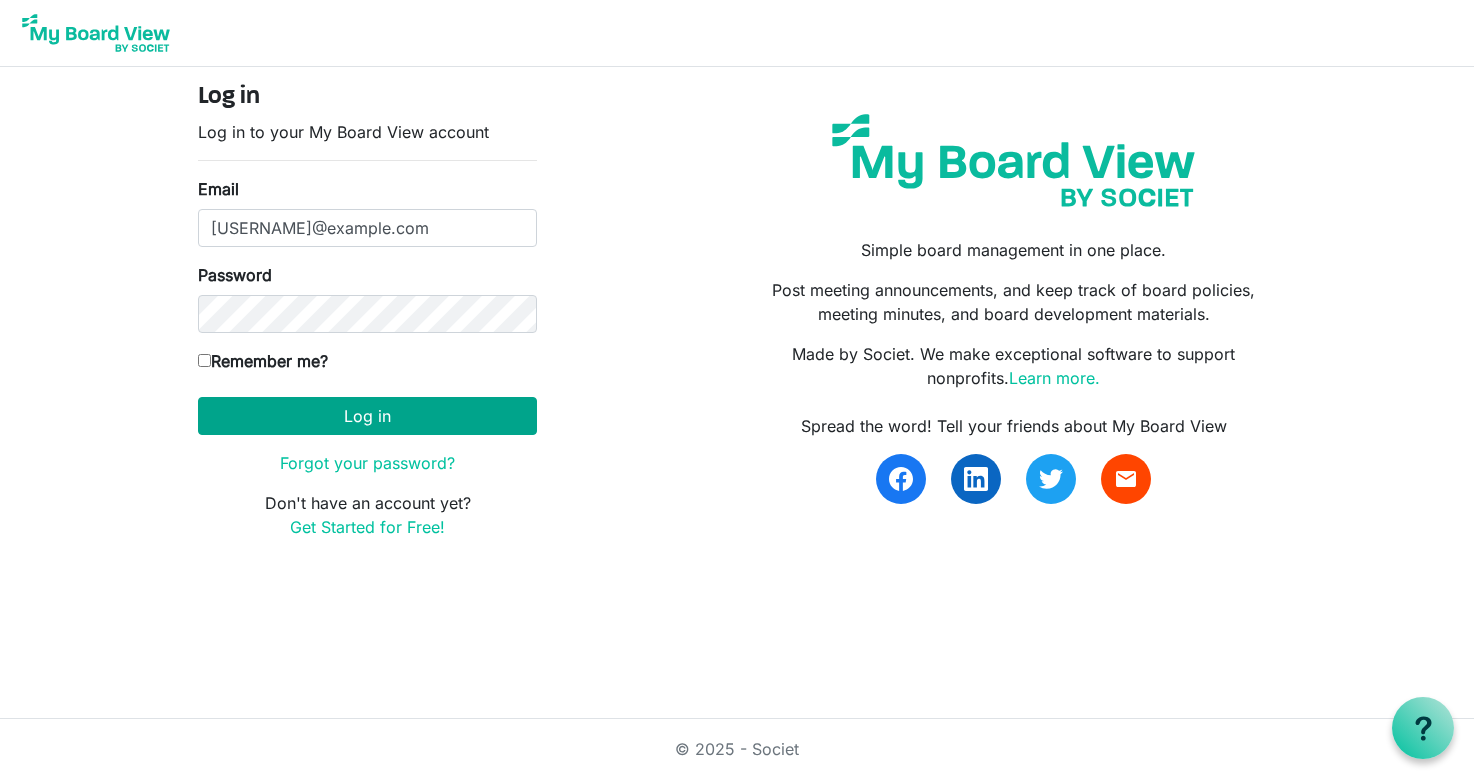 scroll, scrollTop: 0, scrollLeft: 0, axis: both 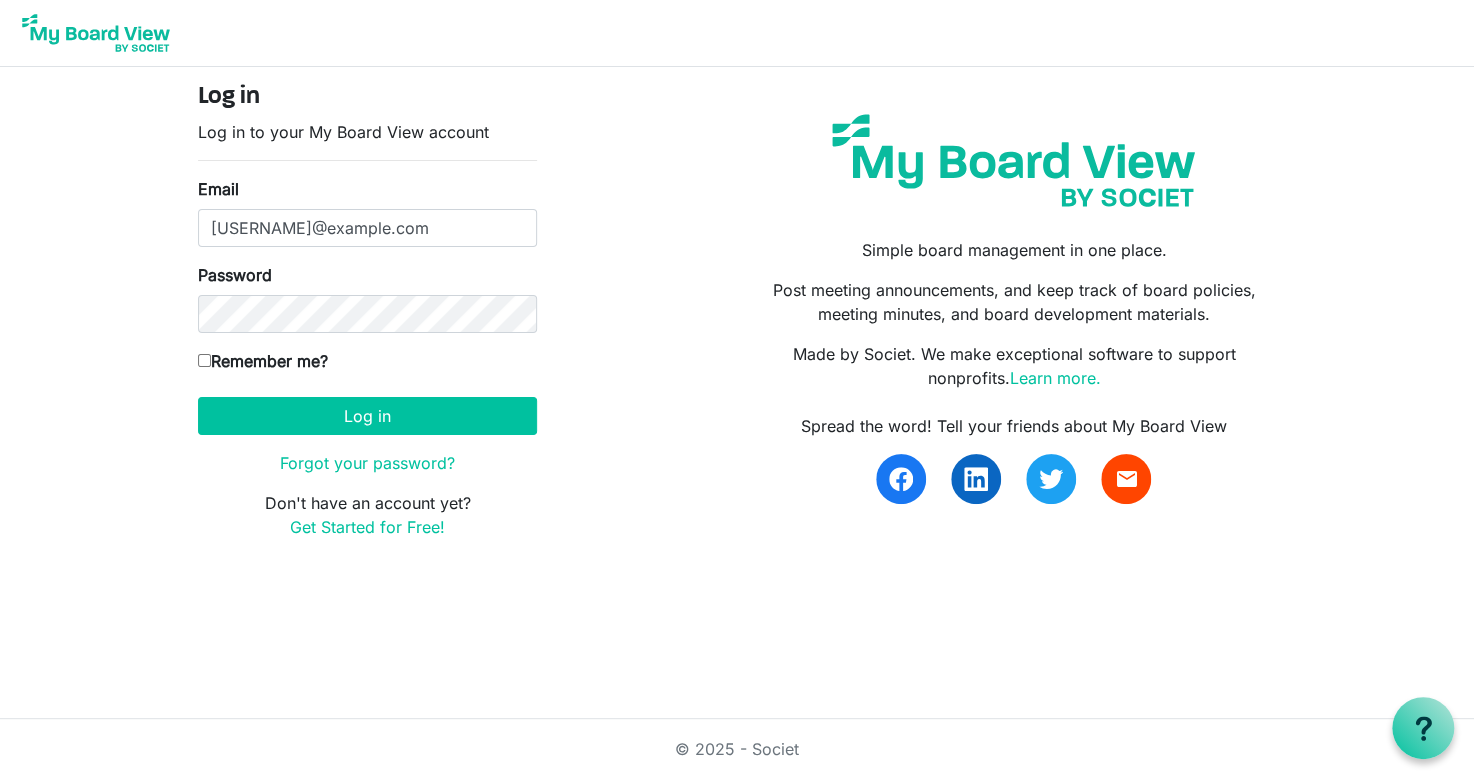 click on "Remember me?" at bounding box center (204, 360) 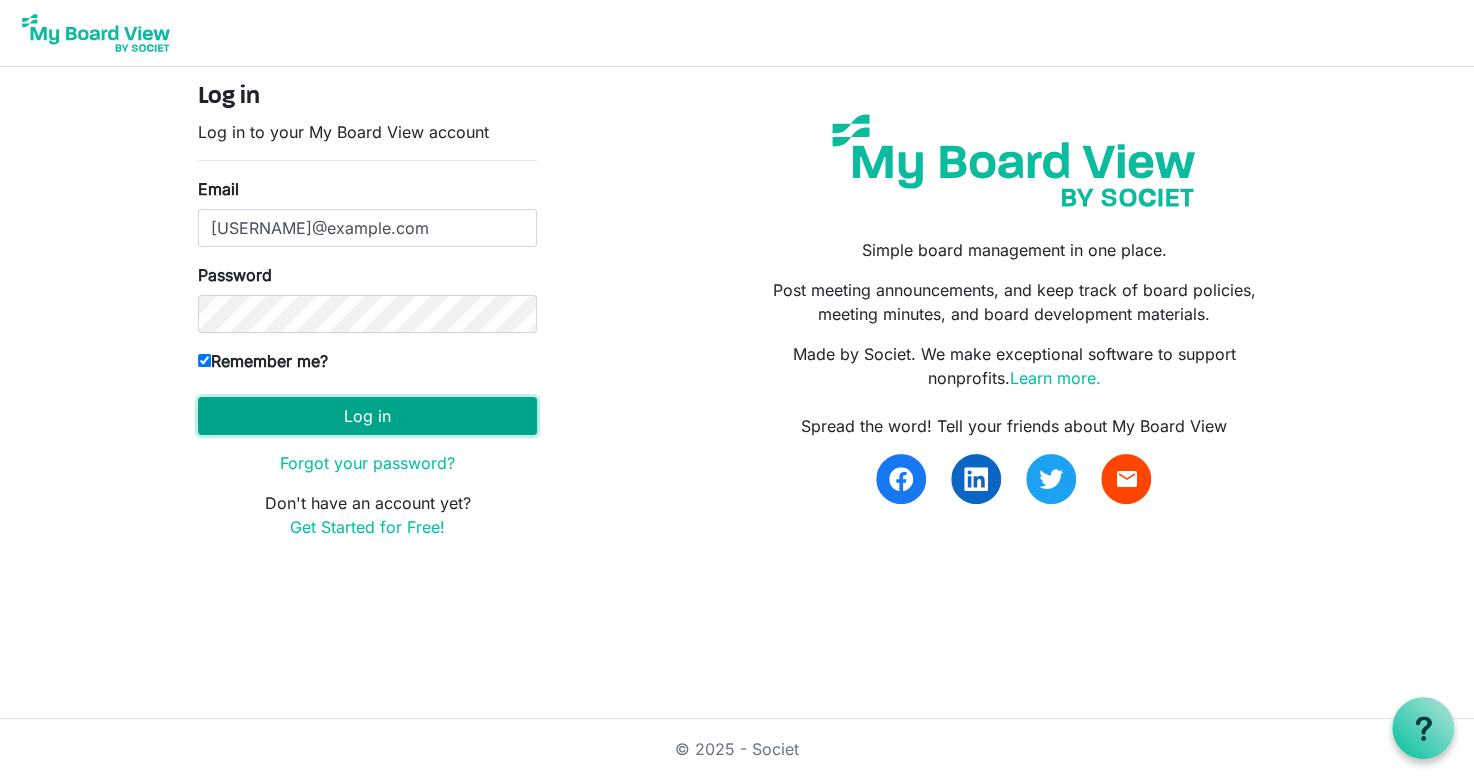 click on "Log in" at bounding box center (367, 416) 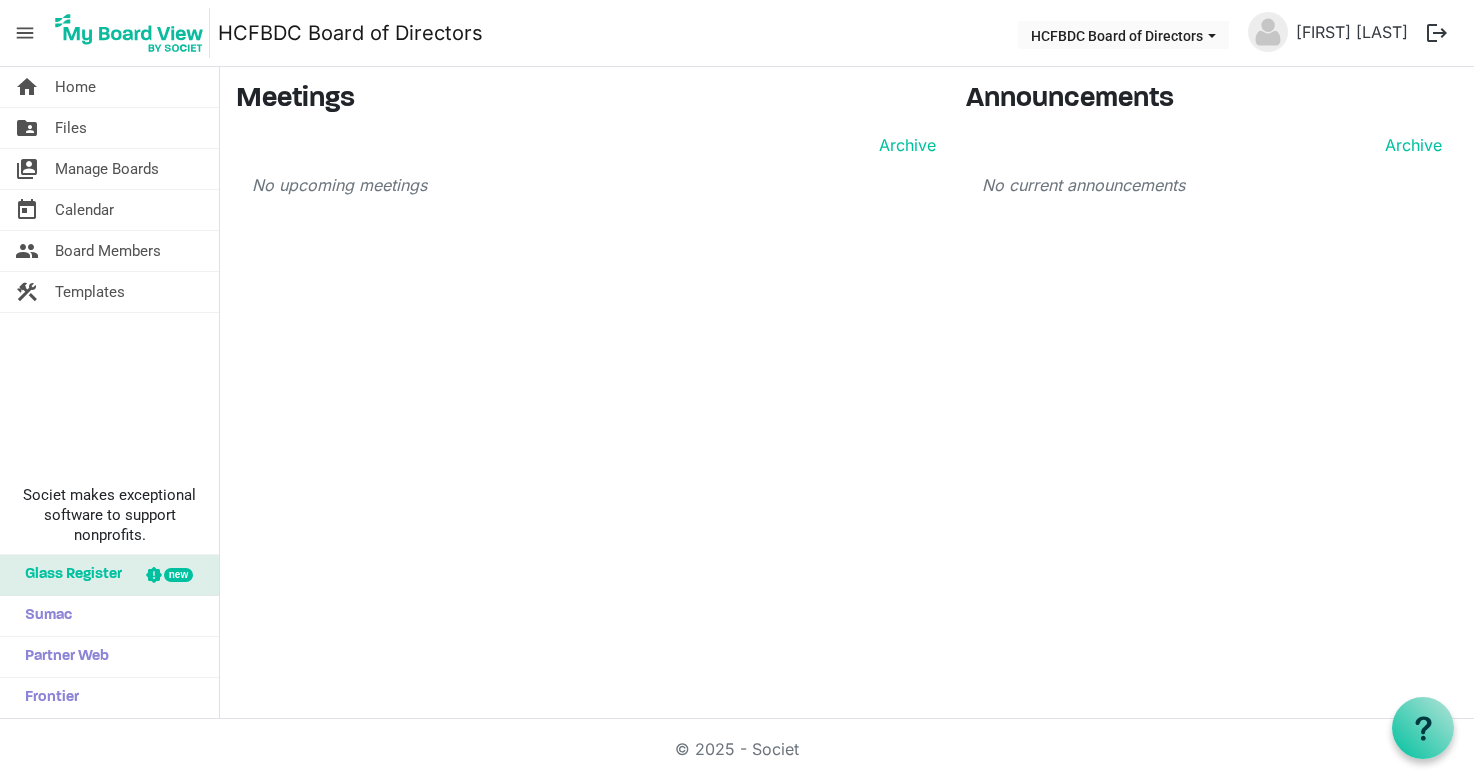 scroll, scrollTop: 0, scrollLeft: 0, axis: both 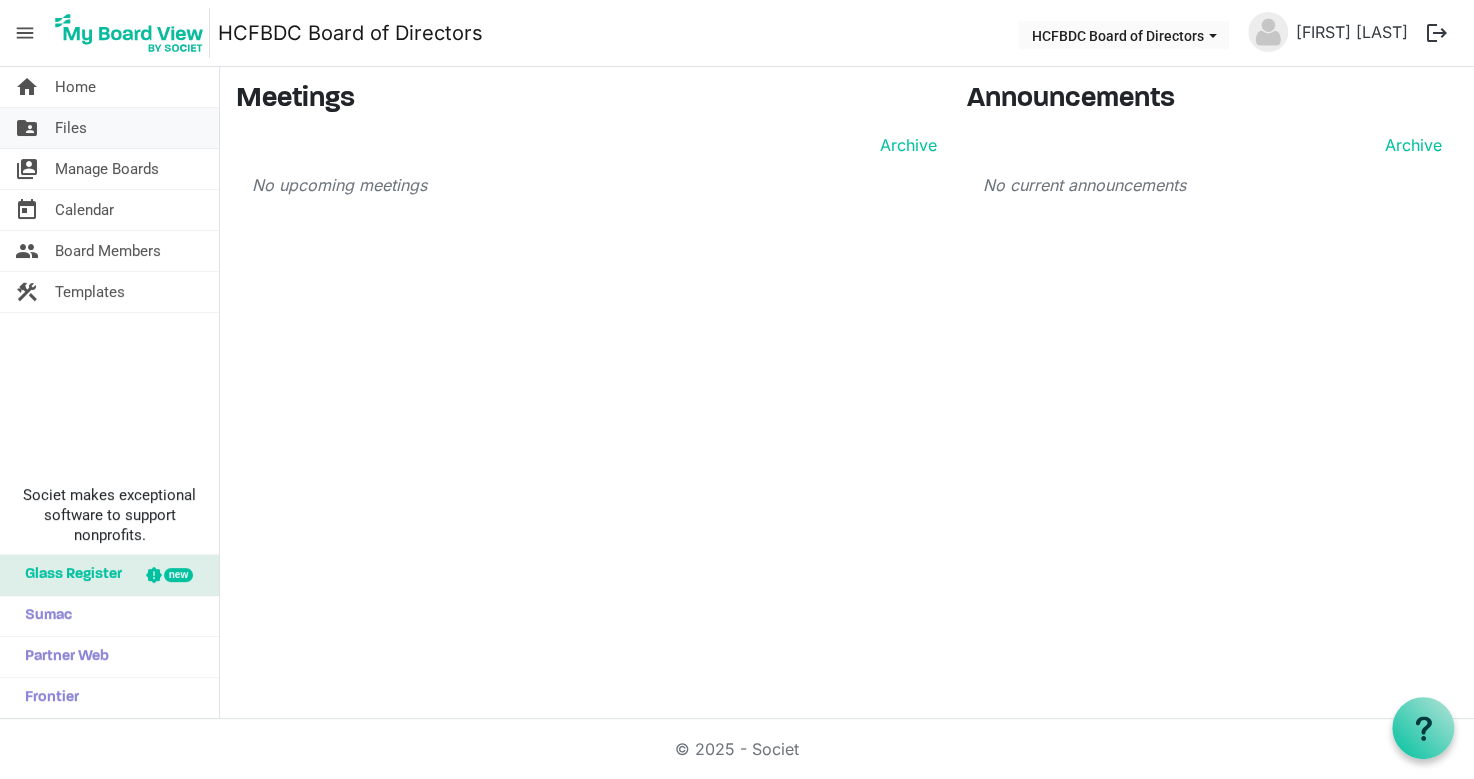 click on "folder_shared
Files" at bounding box center (109, 128) 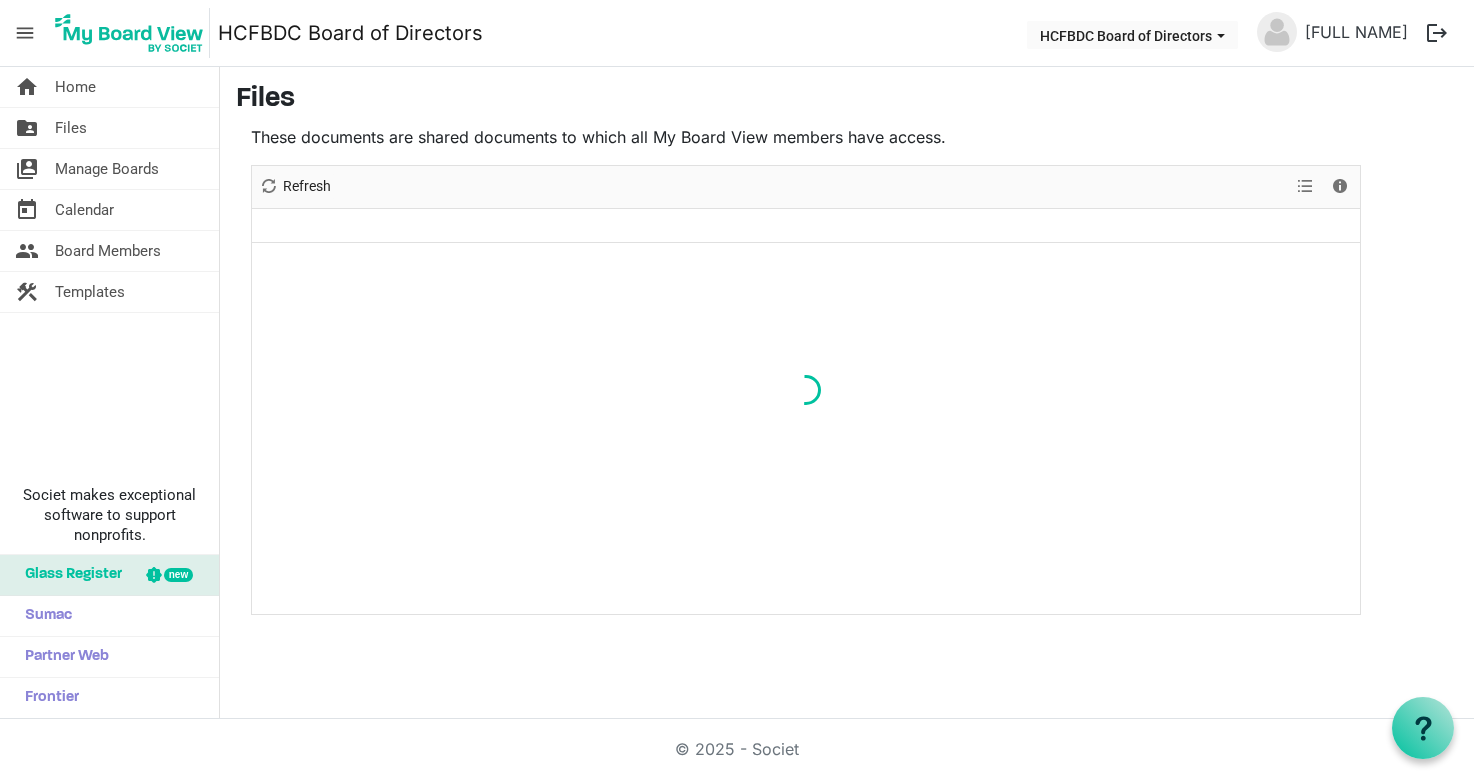 scroll, scrollTop: 0, scrollLeft: 0, axis: both 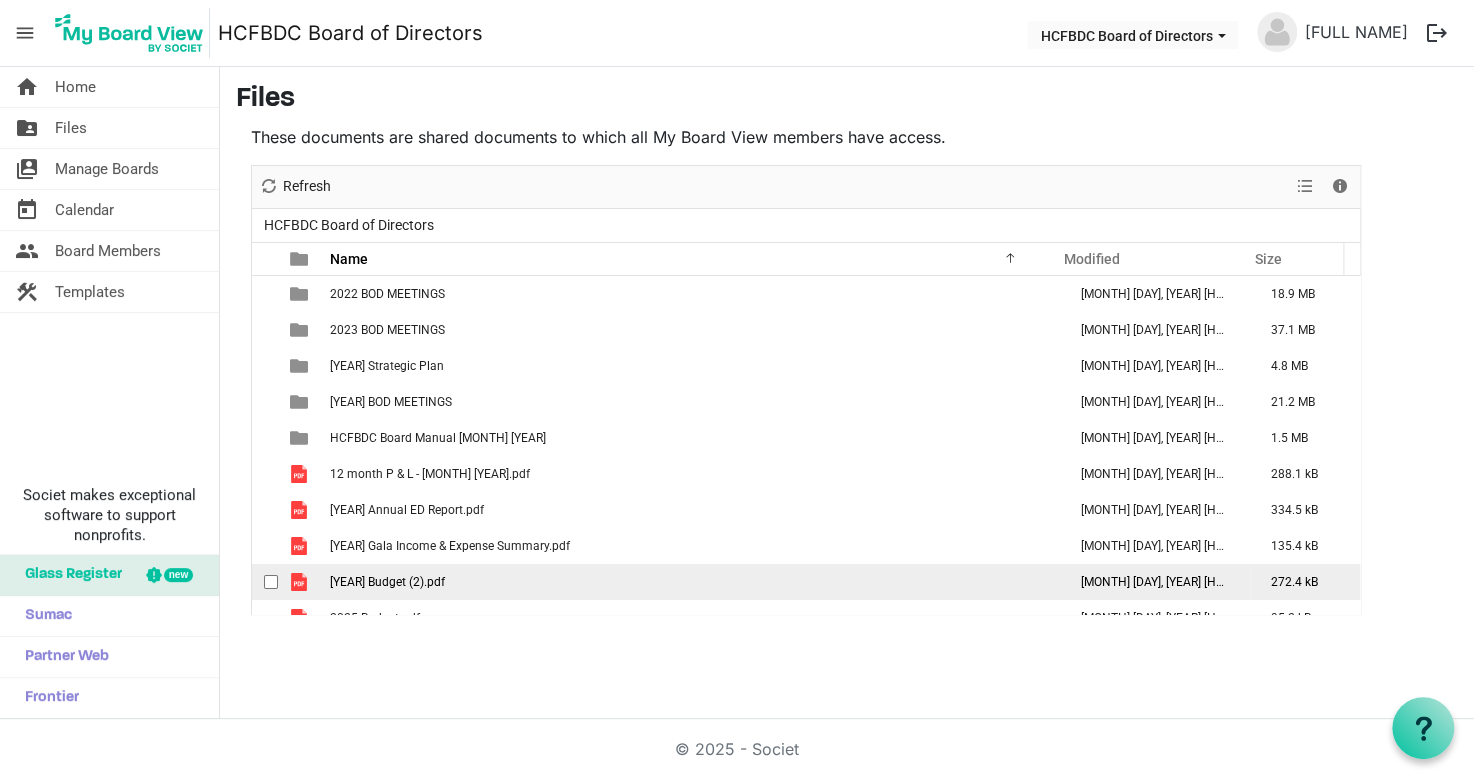 click on "[YEAR] [BUDGET] (2).pdf" at bounding box center (387, 582) 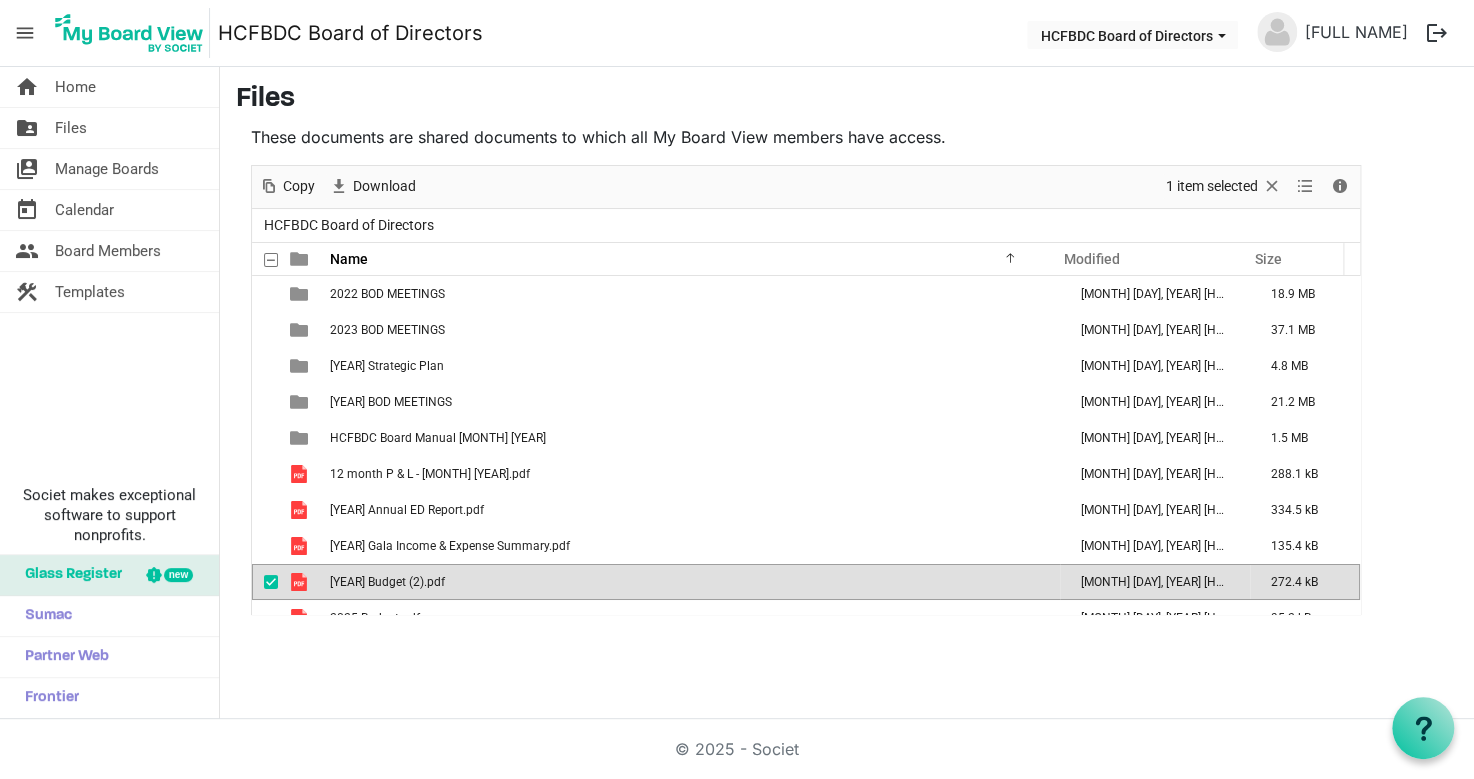 click on "[YEAR] [BUDGET] (2).pdf" at bounding box center (387, 582) 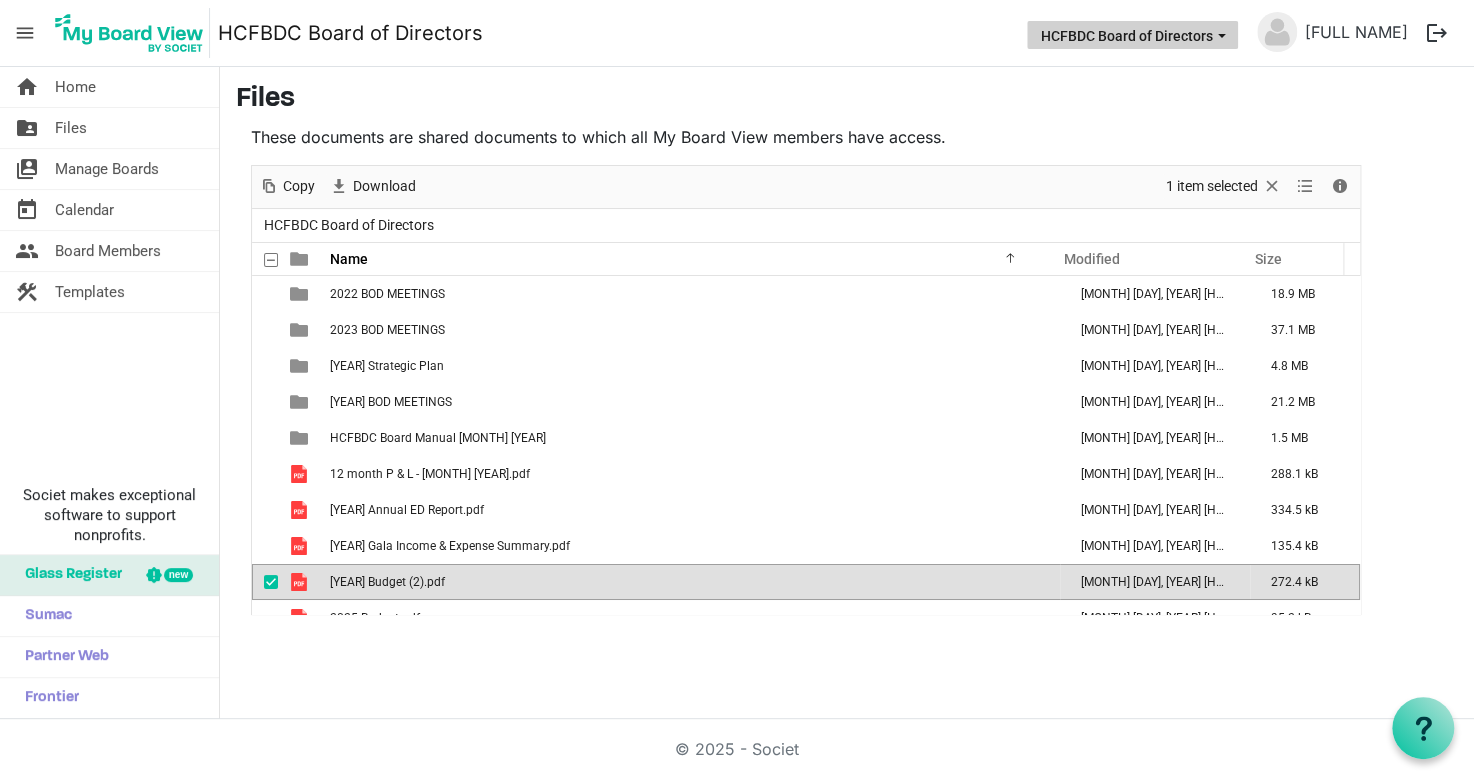 click on "HCFBDC Board of Directors" at bounding box center (1132, 35) 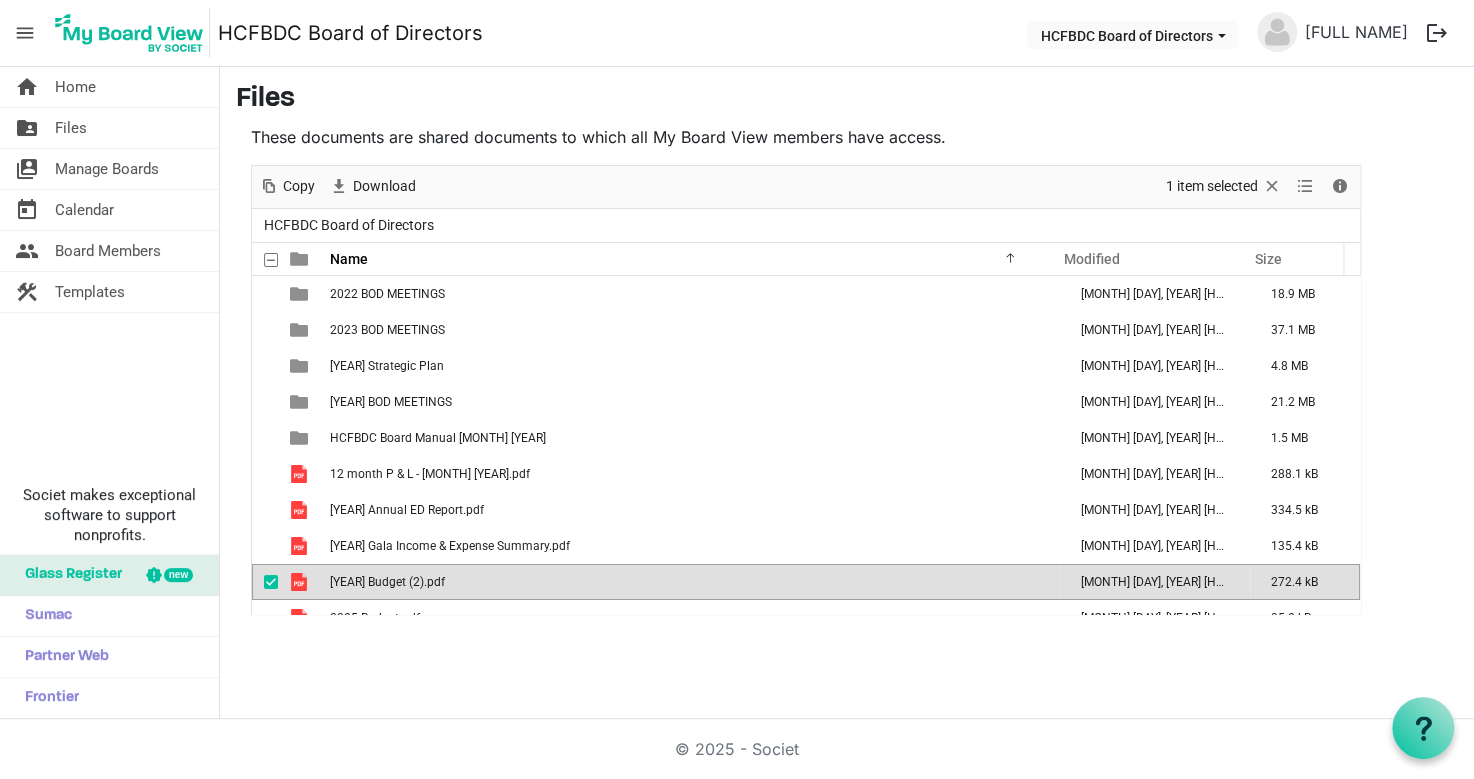 click on "menu
HCFBDC Board of Directors
HCFBDC Board of Directors
Willemien Katerberg
logout" at bounding box center (737, 33) 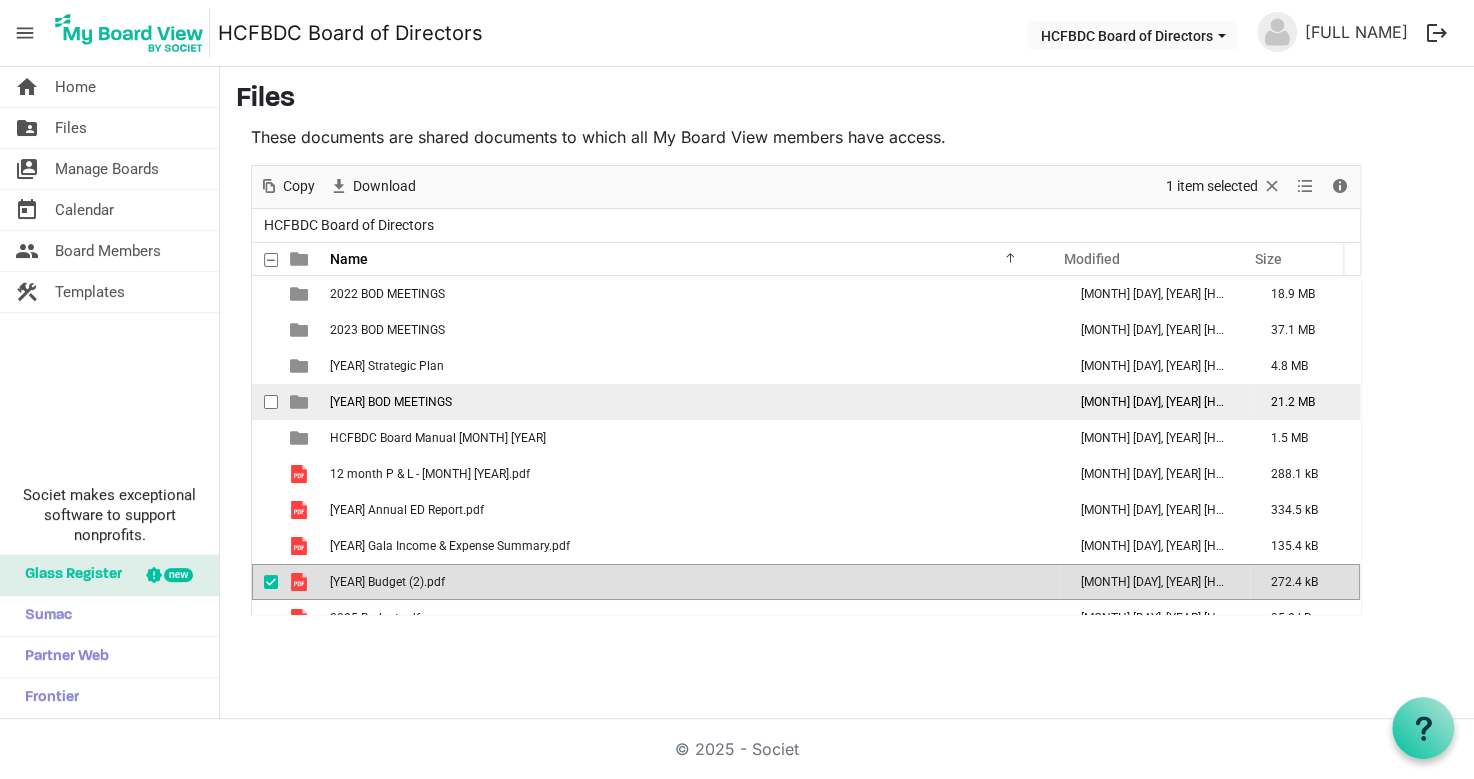 click on "[BOD] [MEETINGS]" at bounding box center (391, 402) 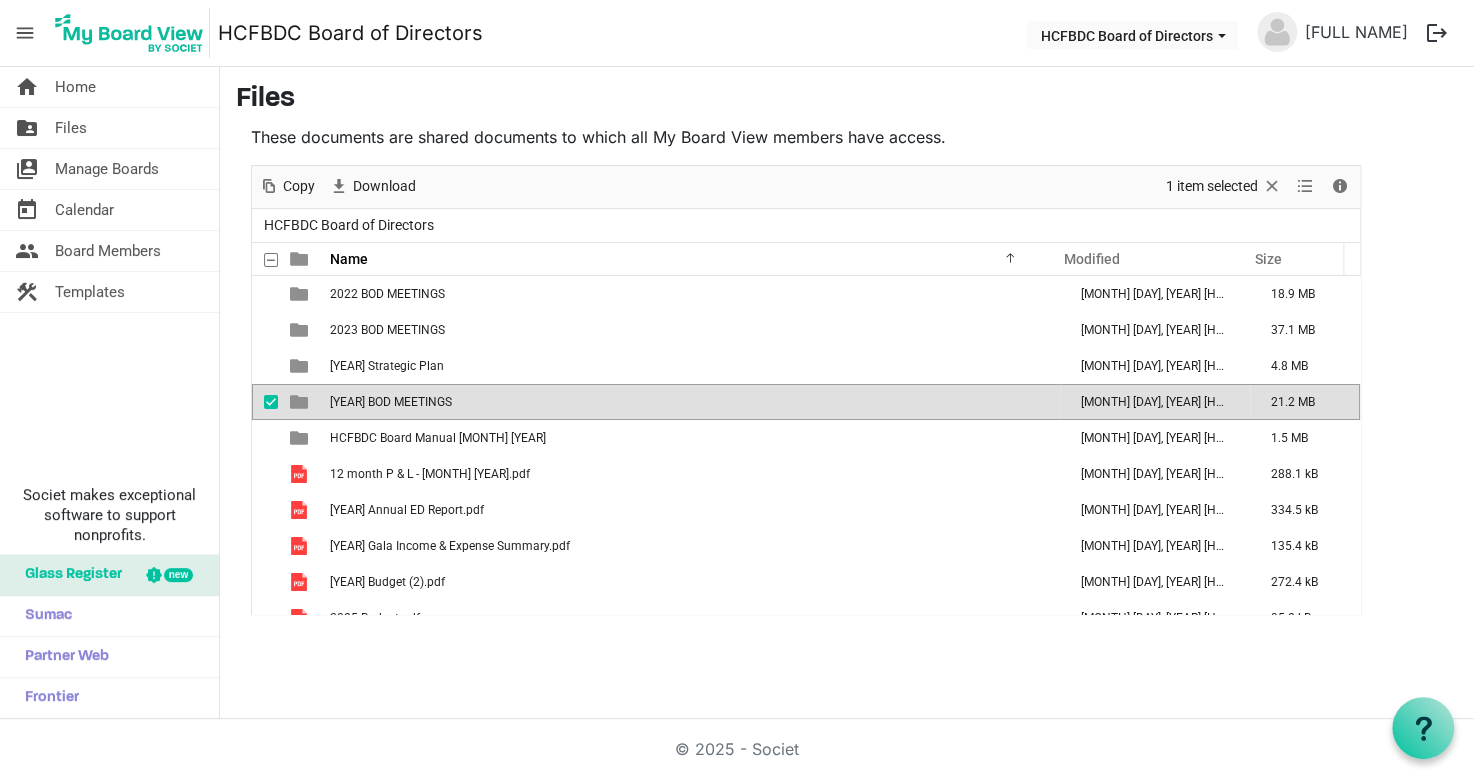 click at bounding box center [299, 402] 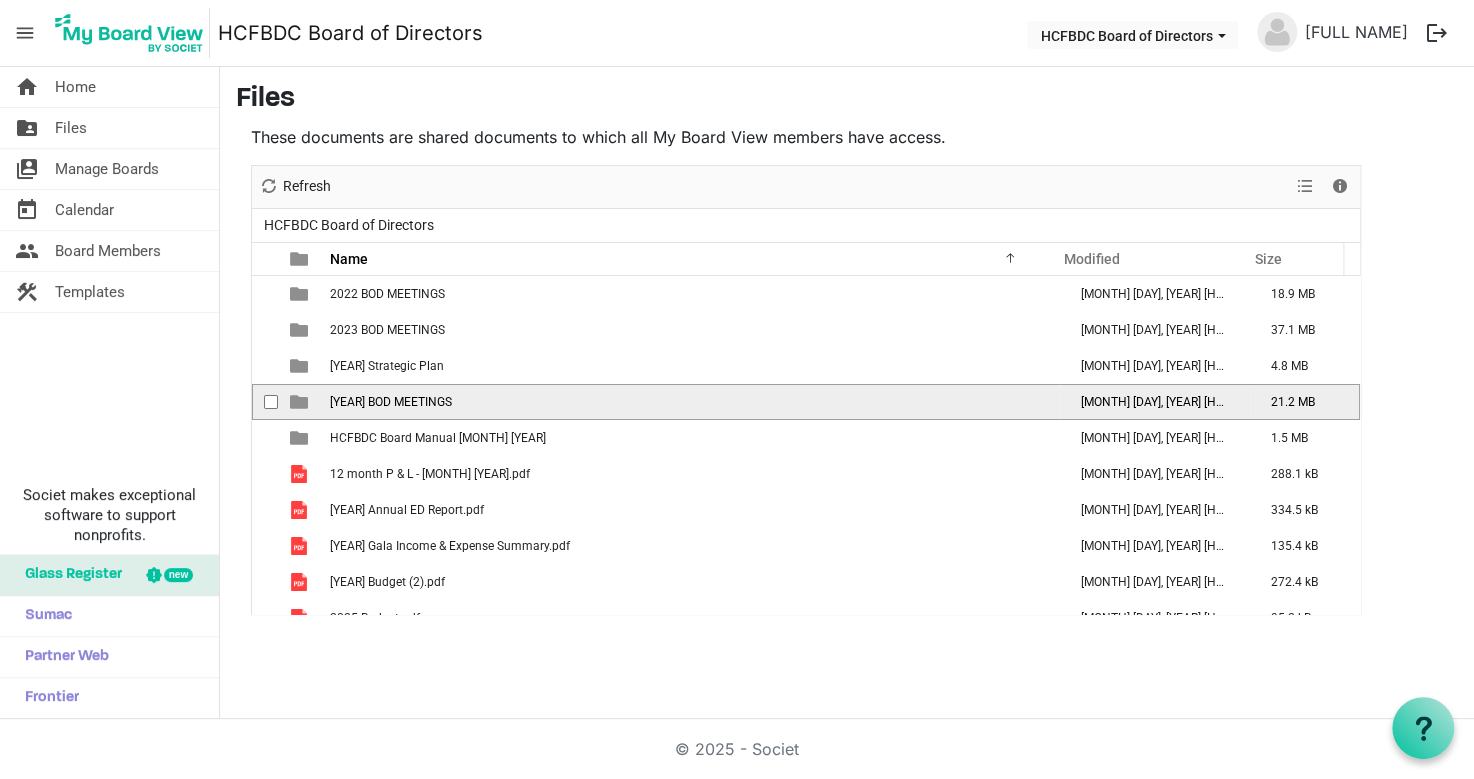 click at bounding box center (299, 402) 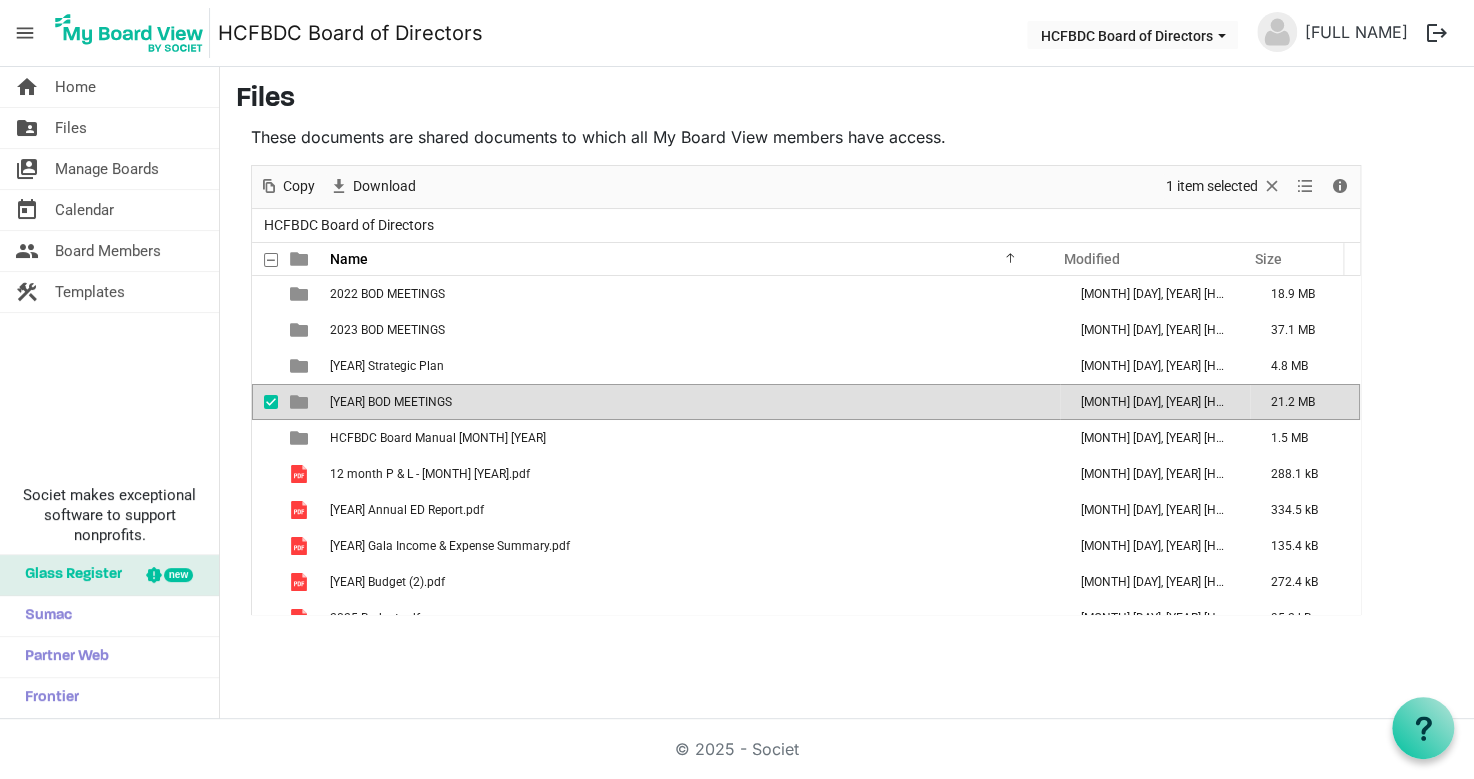 click at bounding box center (299, 402) 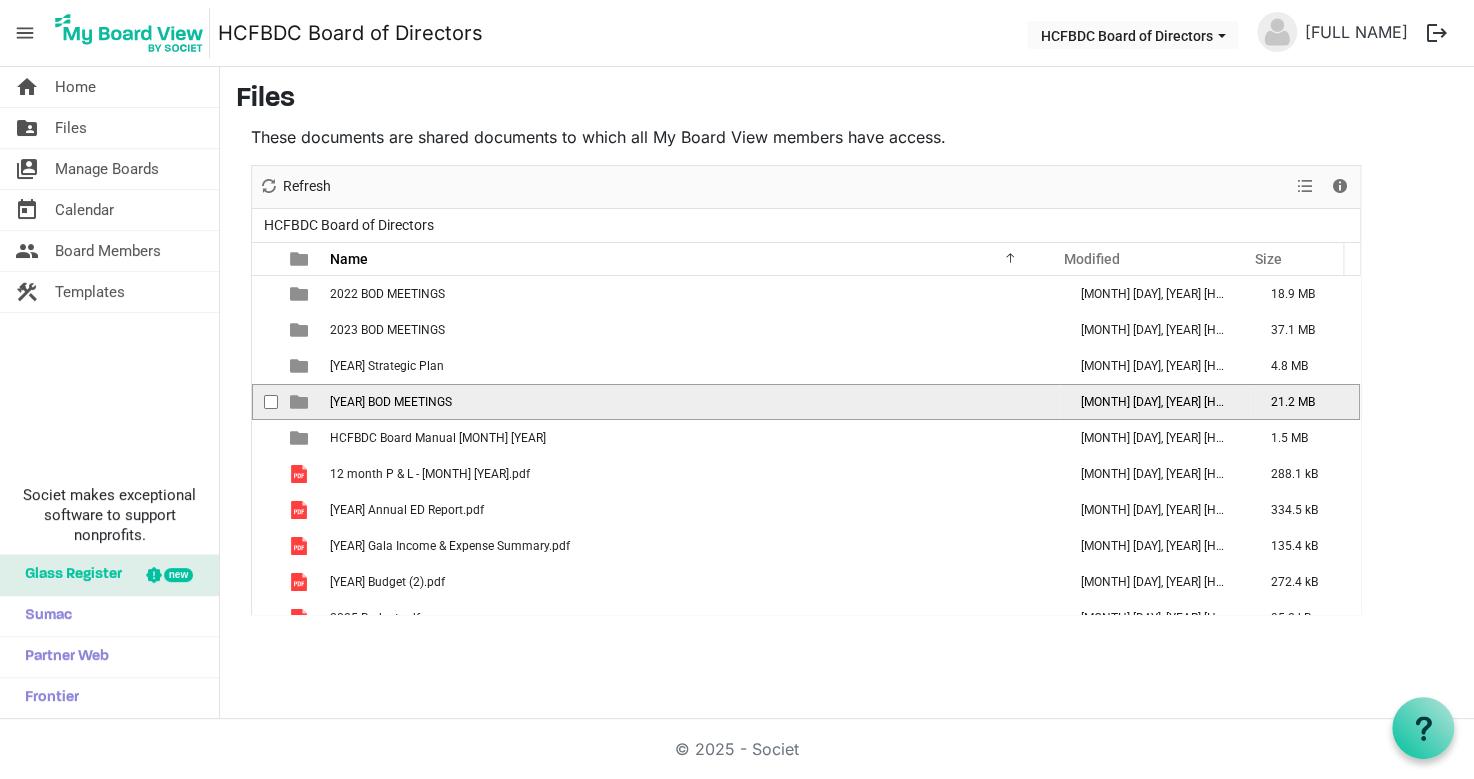 click at bounding box center (299, 402) 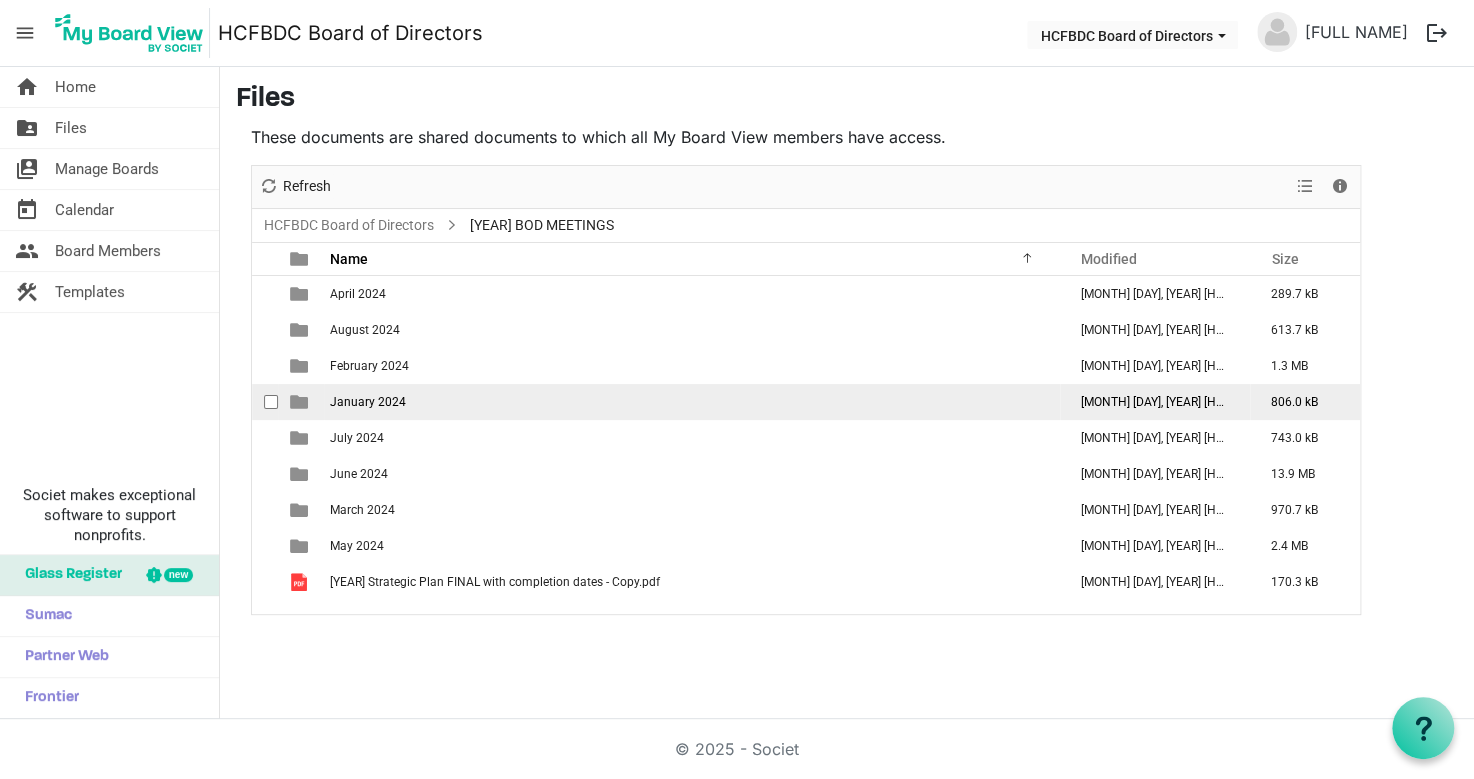 click on "January 2024" at bounding box center [368, 402] 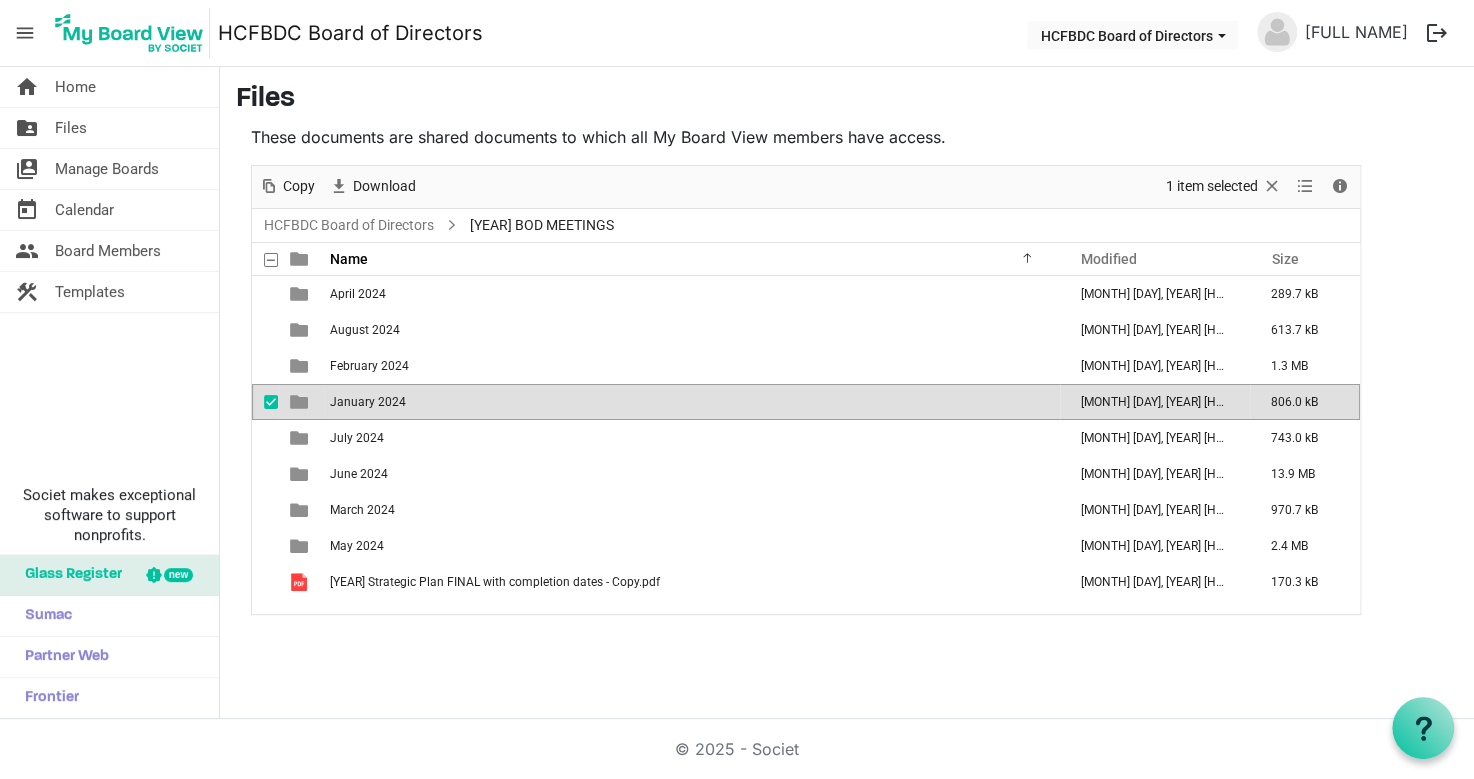 click on "January 2024" at bounding box center (368, 402) 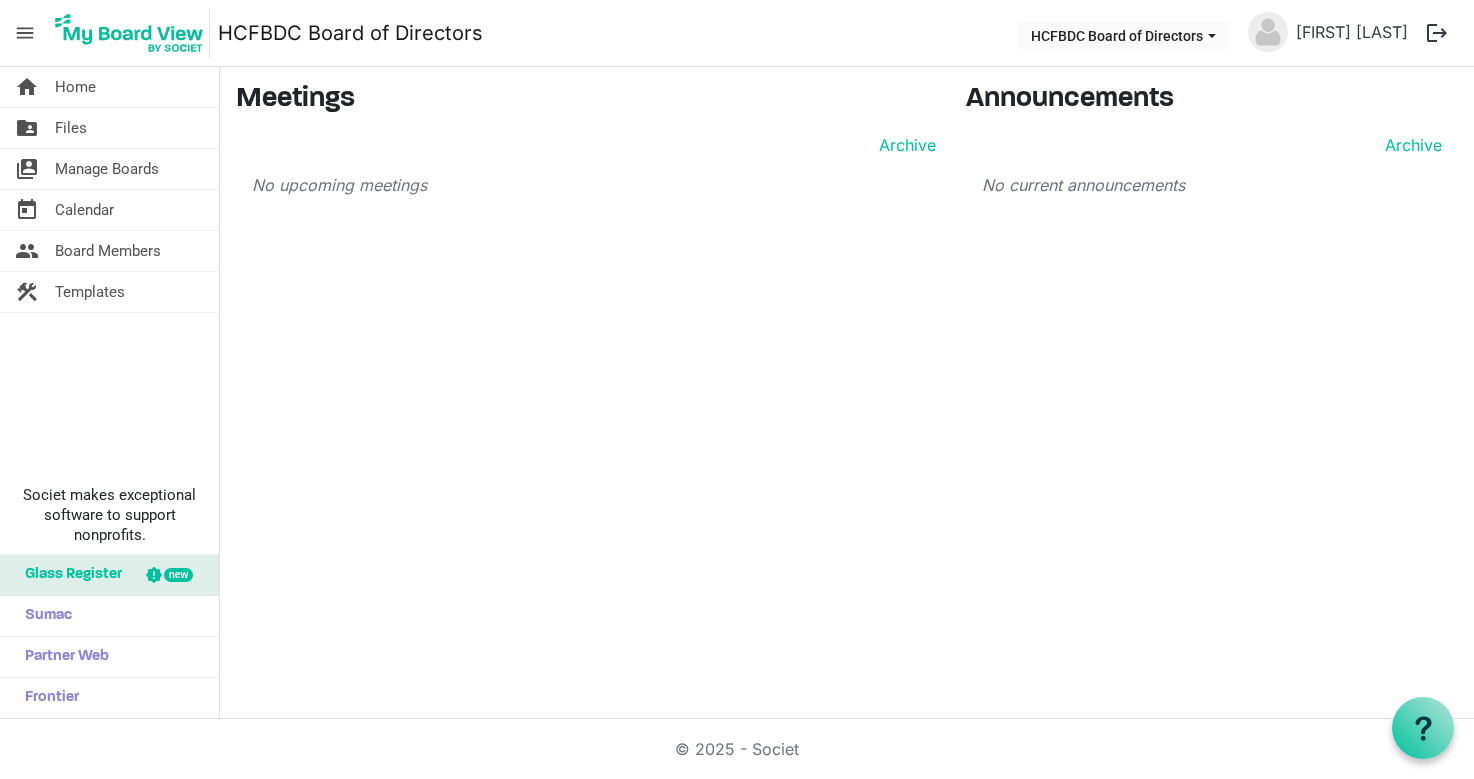 scroll, scrollTop: 0, scrollLeft: 0, axis: both 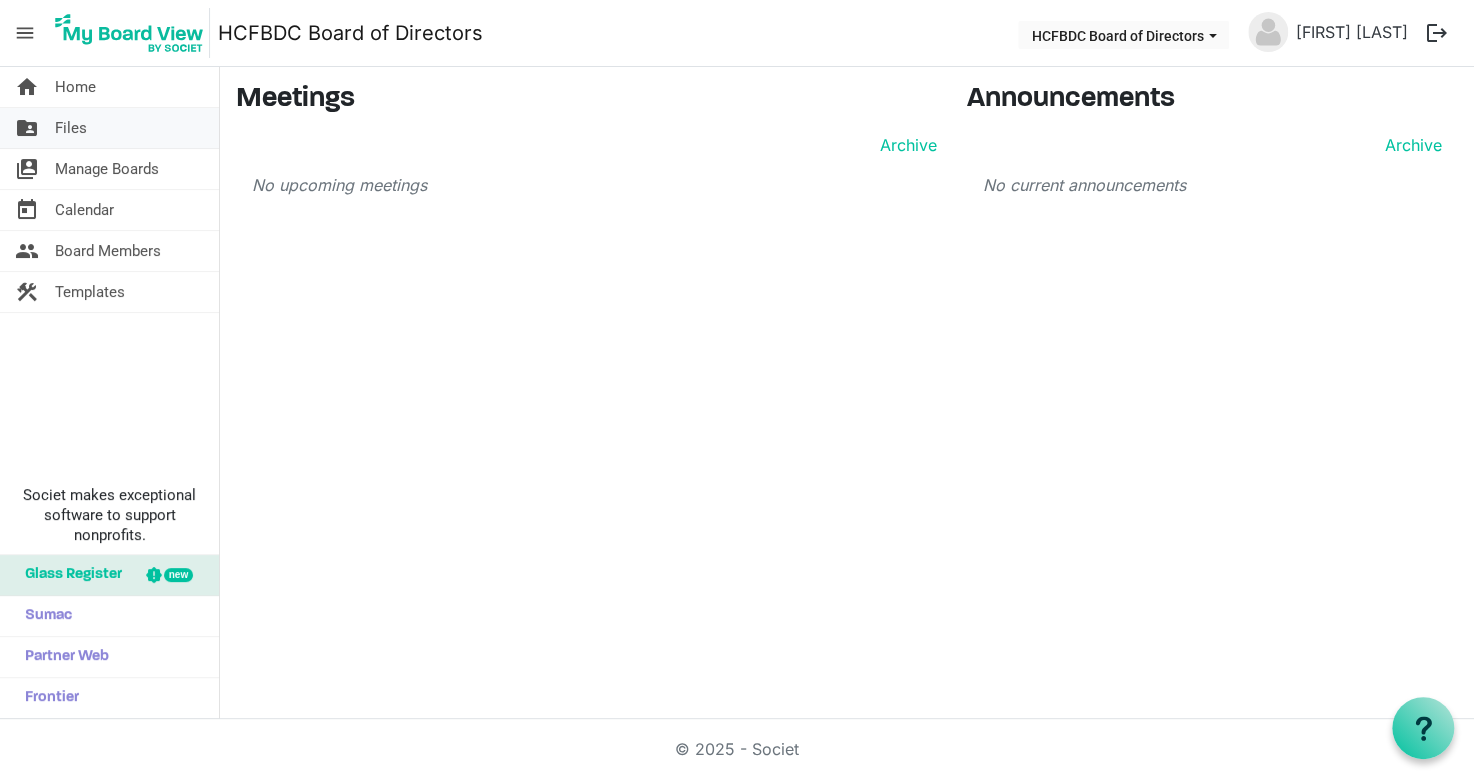 click on "folder_shared
Files" at bounding box center [109, 128] 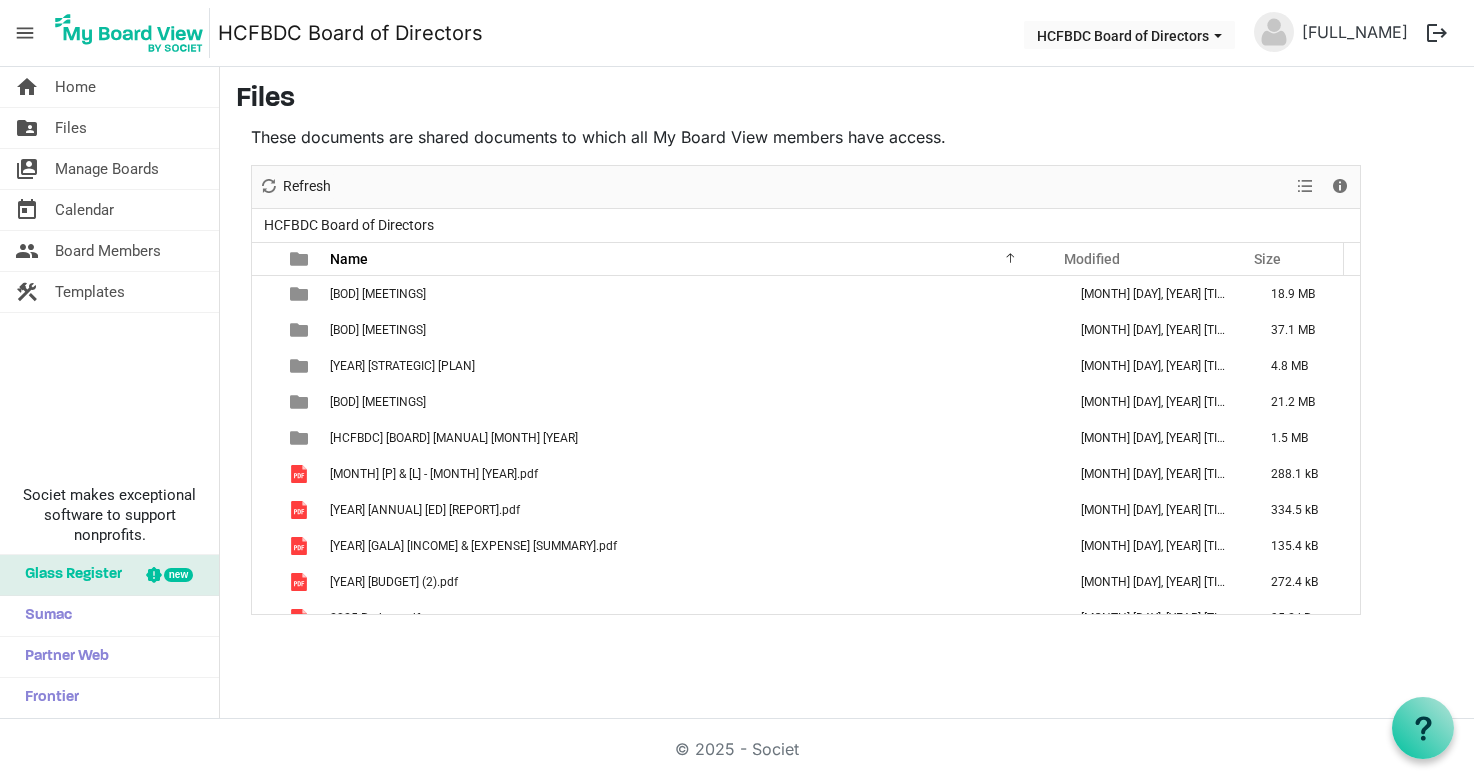 scroll, scrollTop: 0, scrollLeft: 0, axis: both 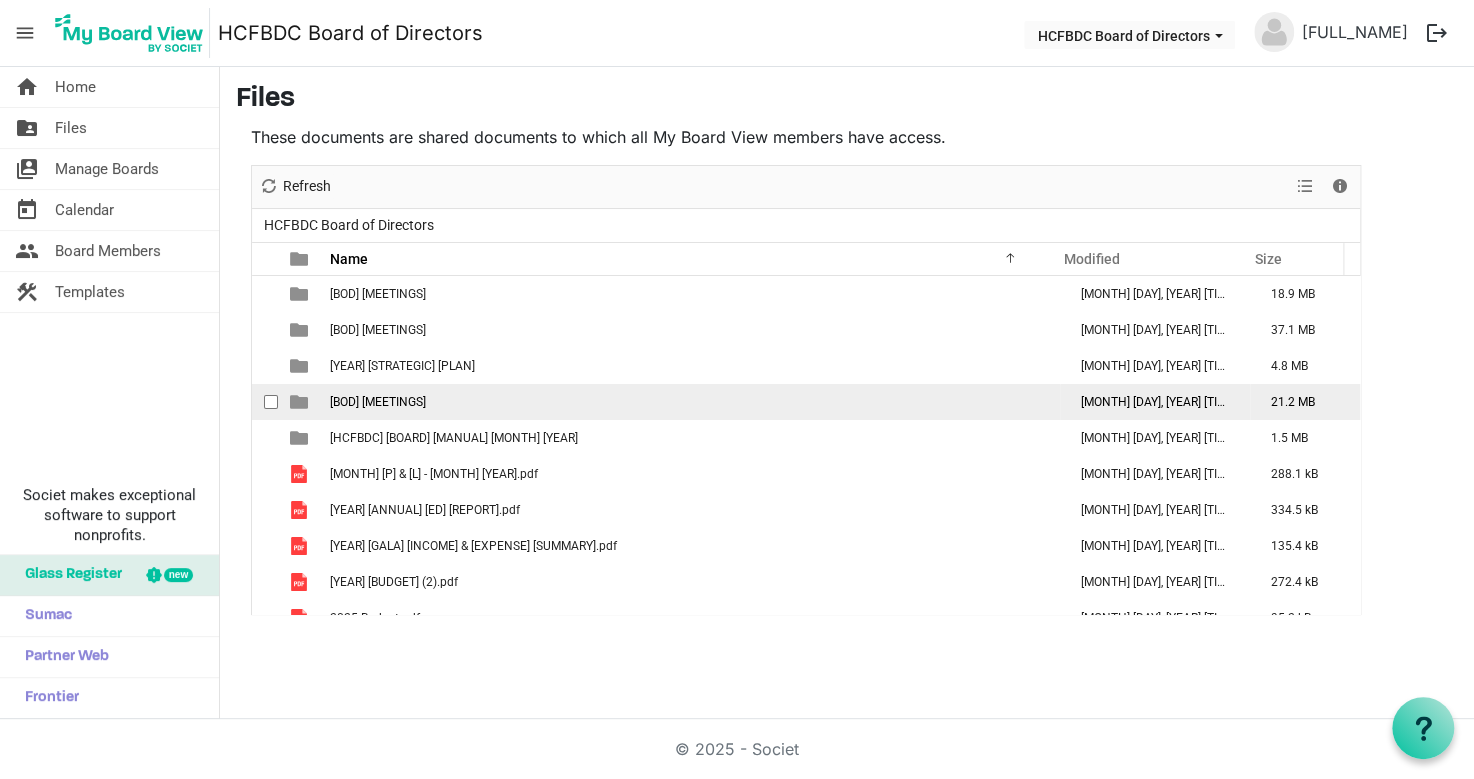 click on "[BOD] [MEETINGS]" at bounding box center [378, 402] 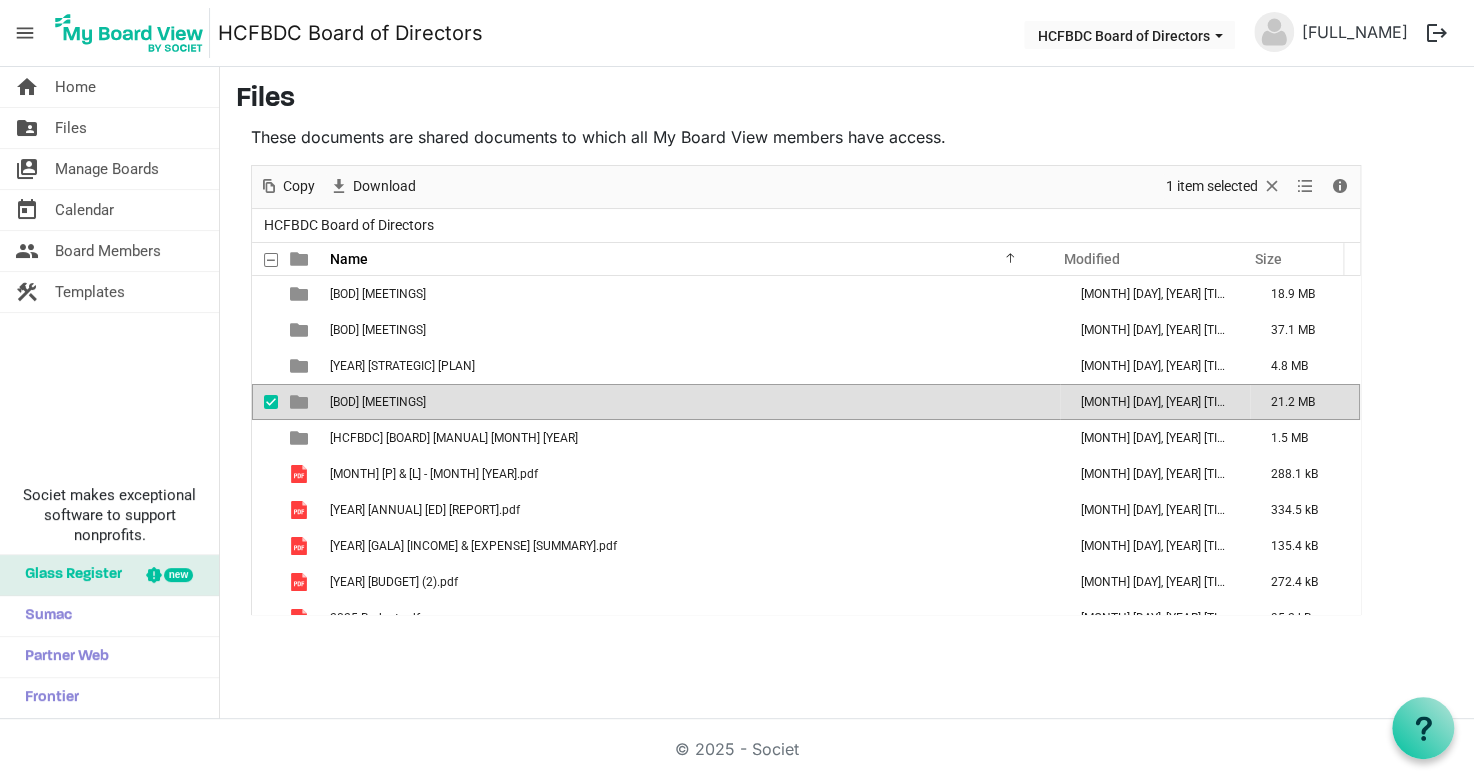 click on "[BOD] [MEETINGS]" at bounding box center (378, 402) 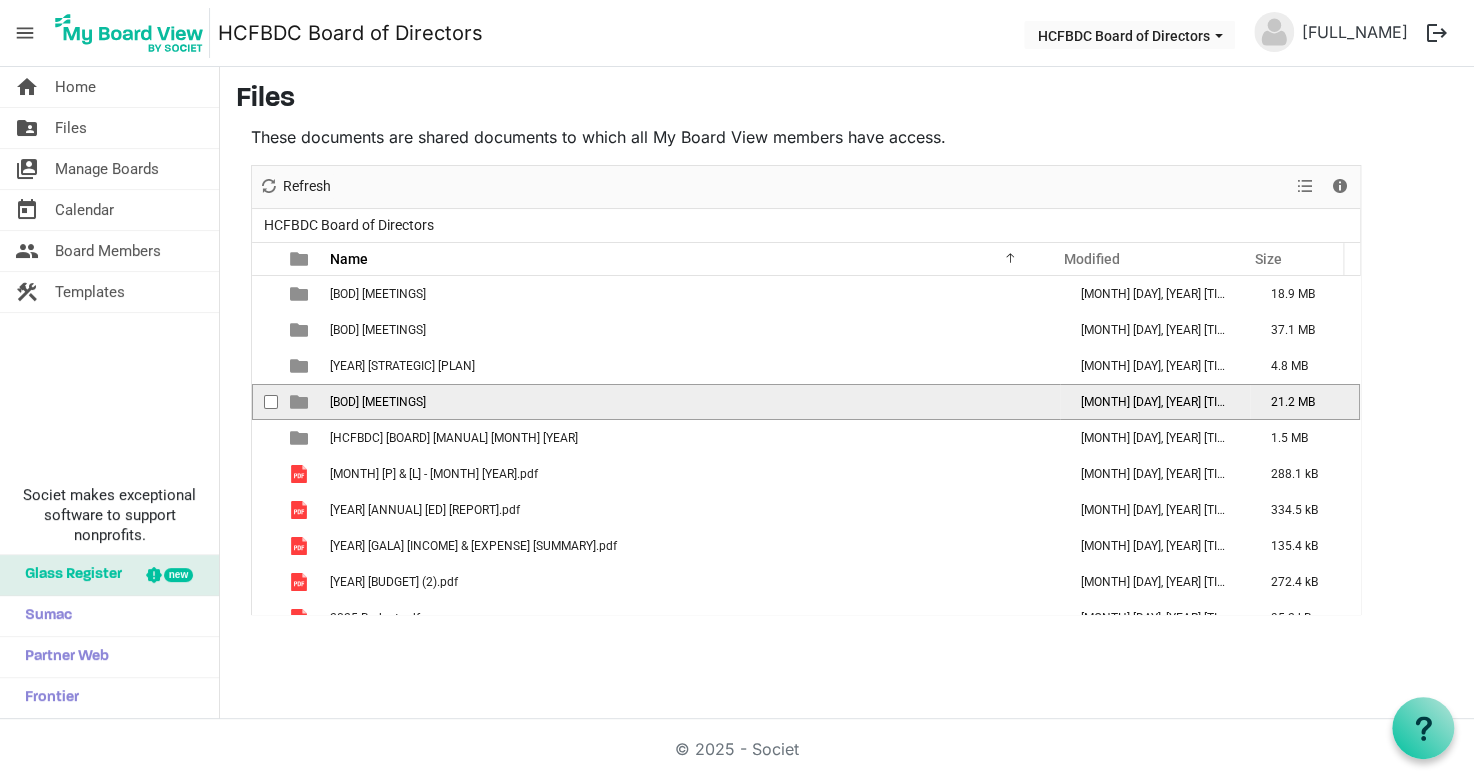 click on "[BOD] [MEETINGS]" at bounding box center [378, 402] 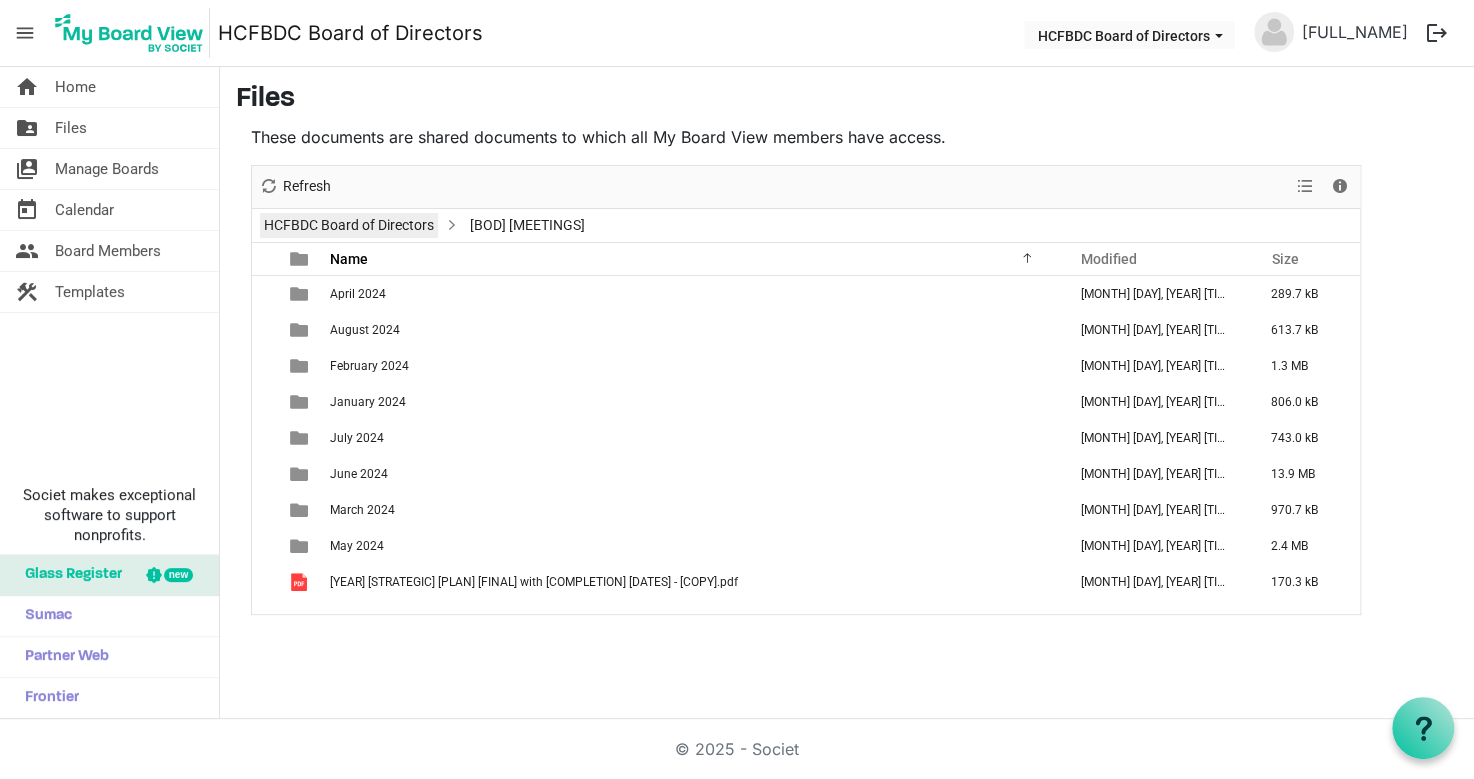 click on "HCFBDC Board of Directors" at bounding box center [349, 225] 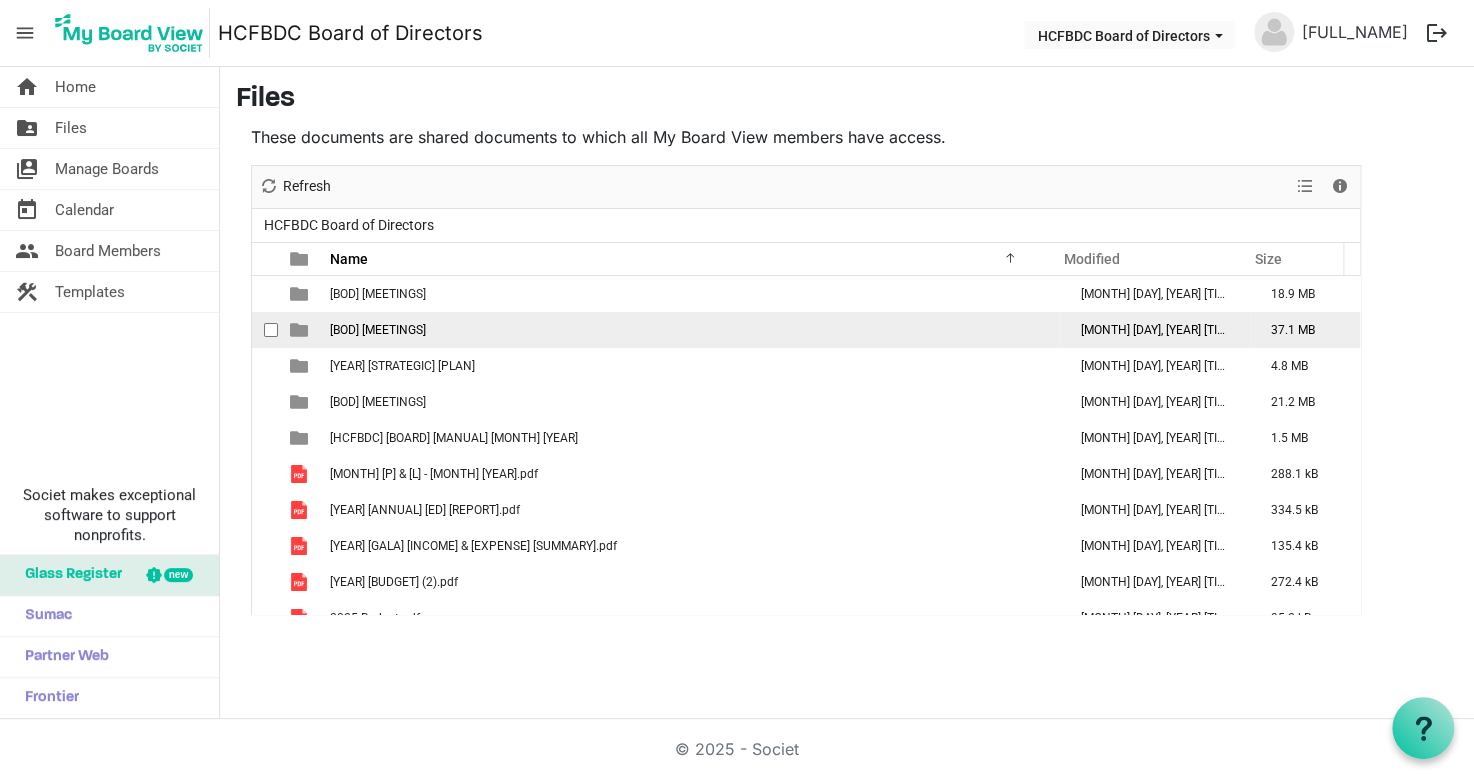 click on "[BOD] [MEETINGS]" at bounding box center (378, 330) 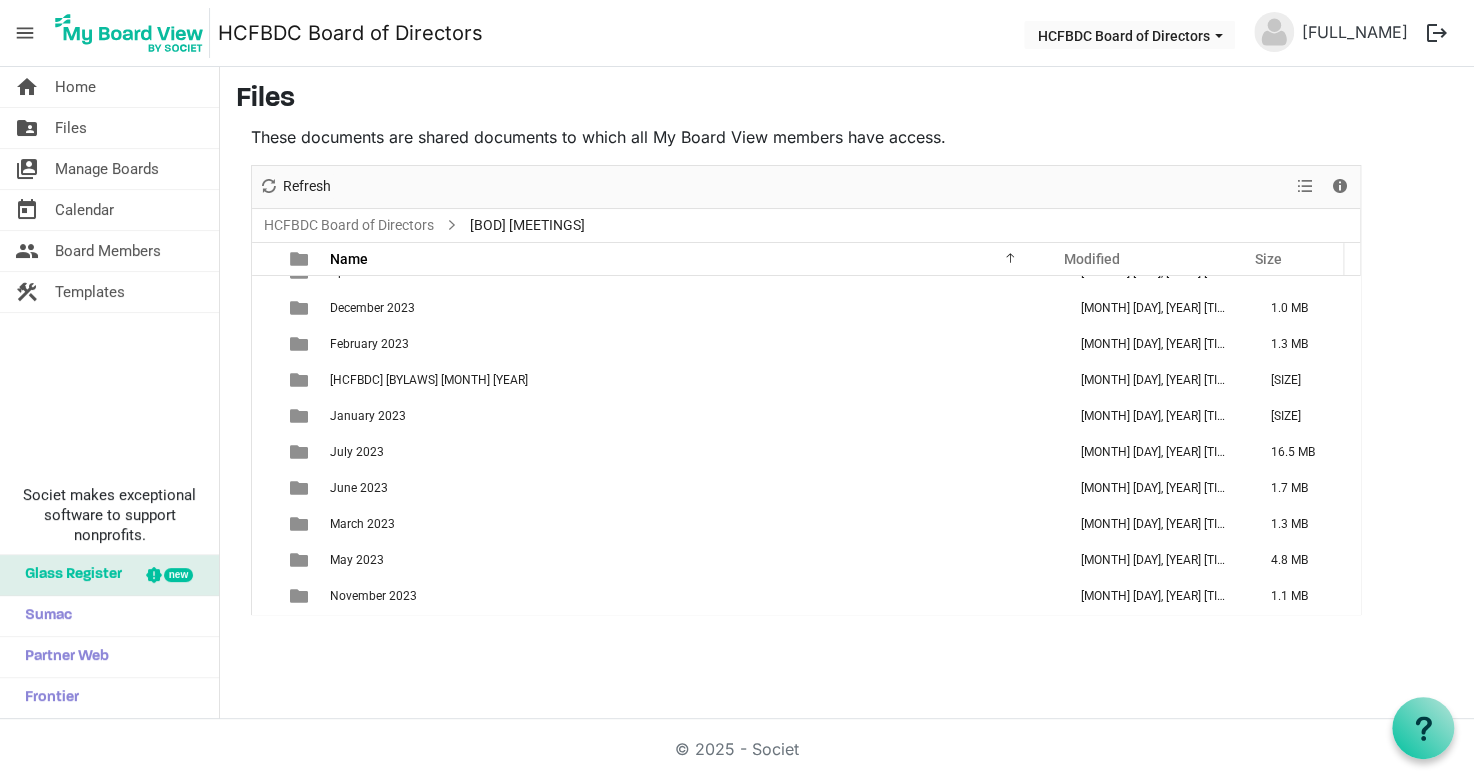 scroll, scrollTop: 50, scrollLeft: 0, axis: vertical 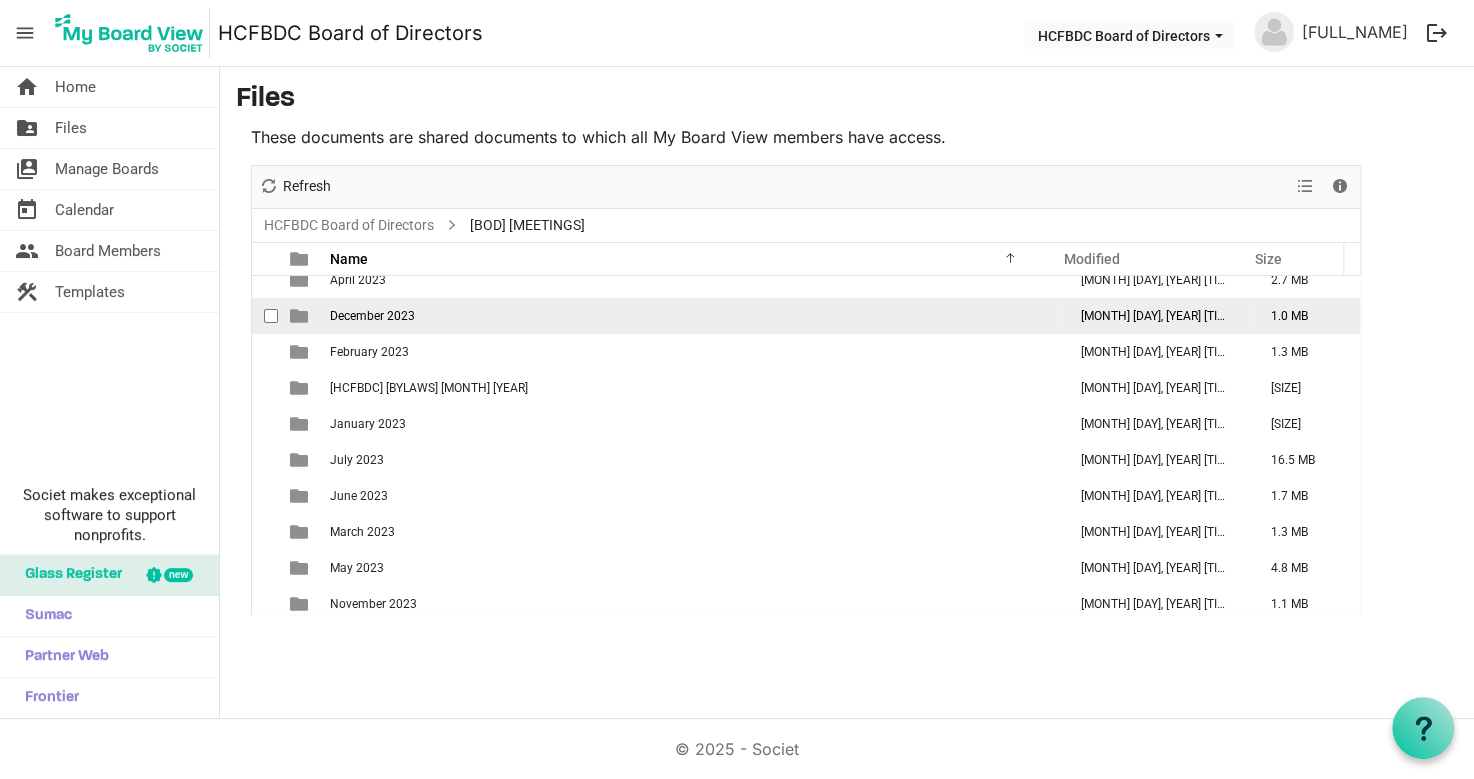 click on "December 2023" at bounding box center (372, 316) 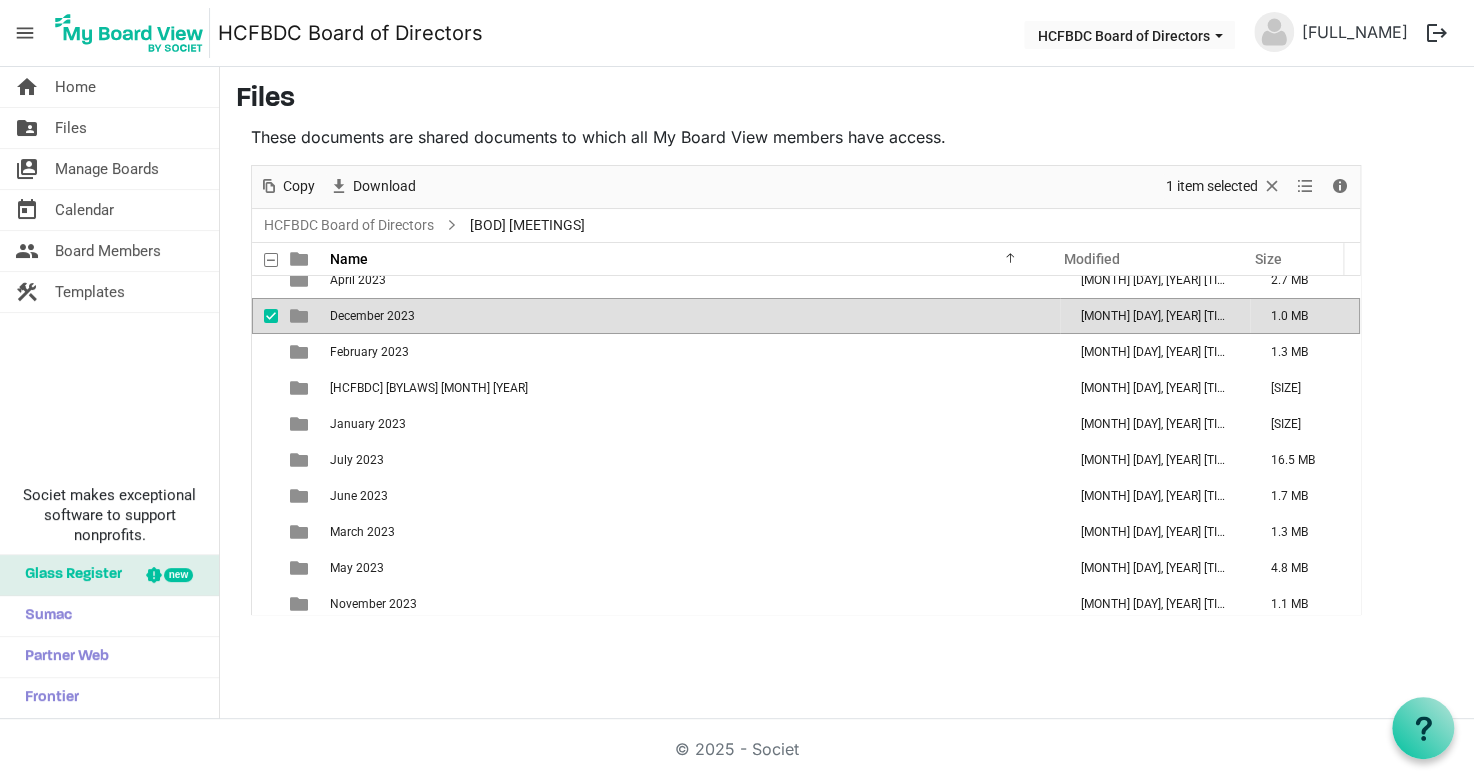 click on "December 2023" at bounding box center [372, 316] 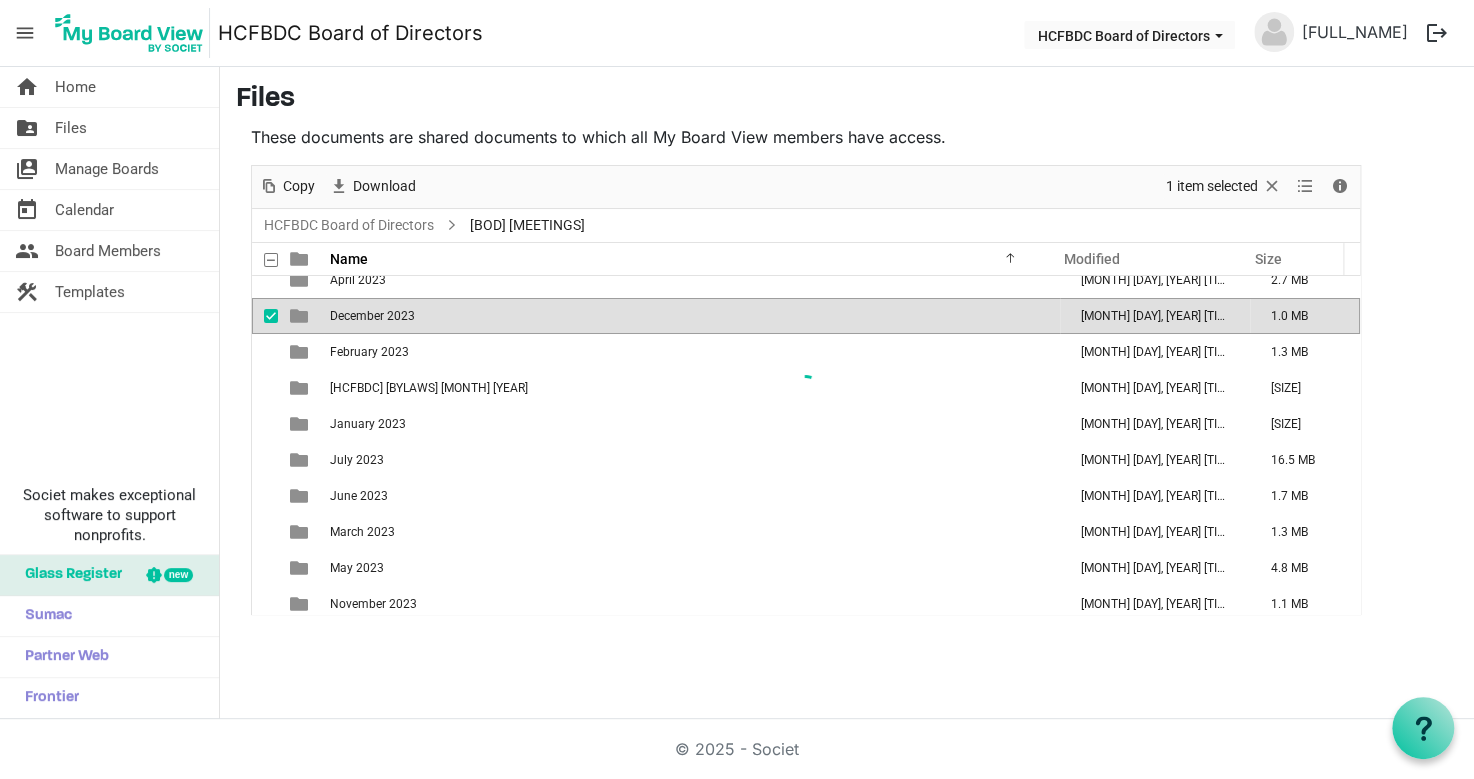 scroll, scrollTop: 0, scrollLeft: 0, axis: both 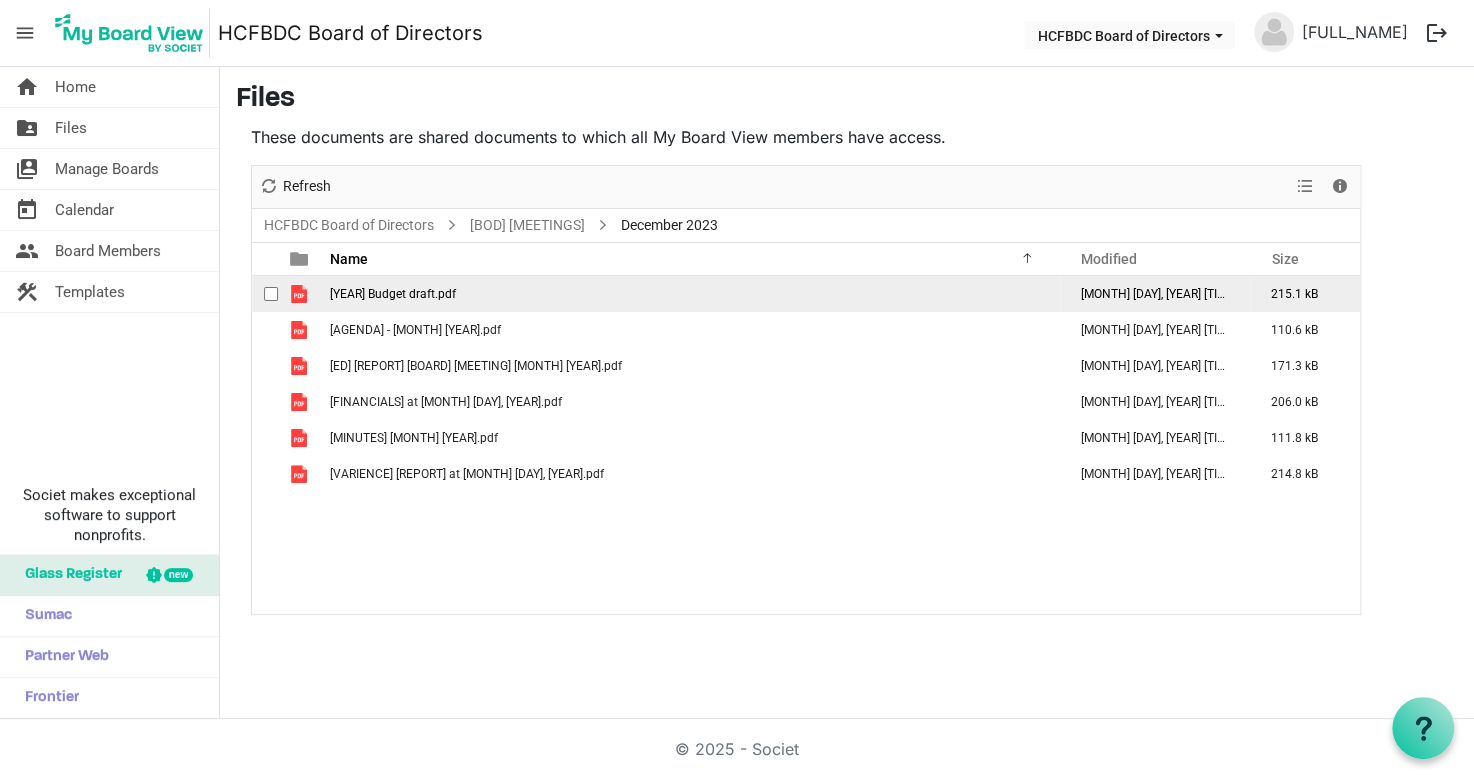 click on "[YEAR] Budget draft.pdf" at bounding box center (393, 294) 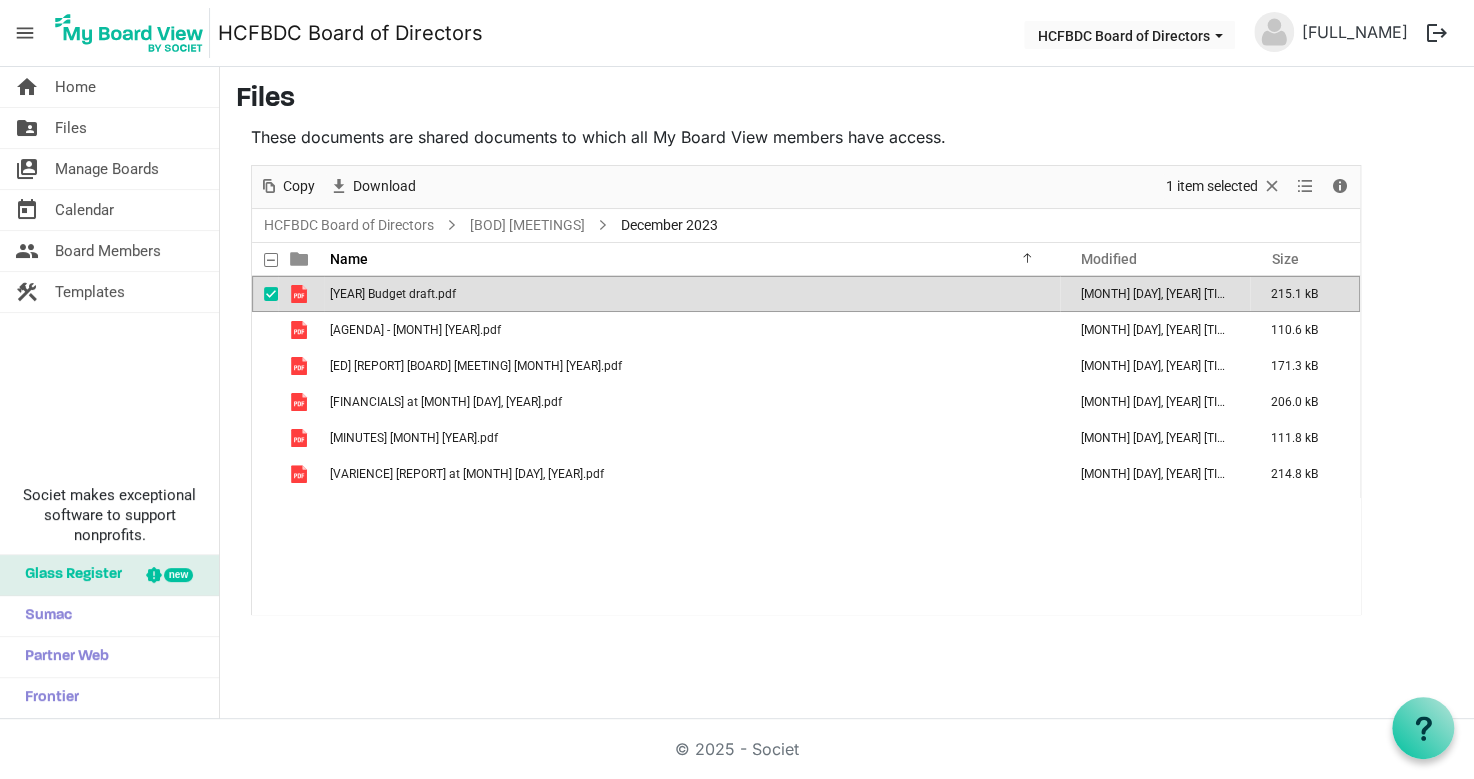 click on "[YEAR] Budget draft.pdf" at bounding box center [393, 294] 